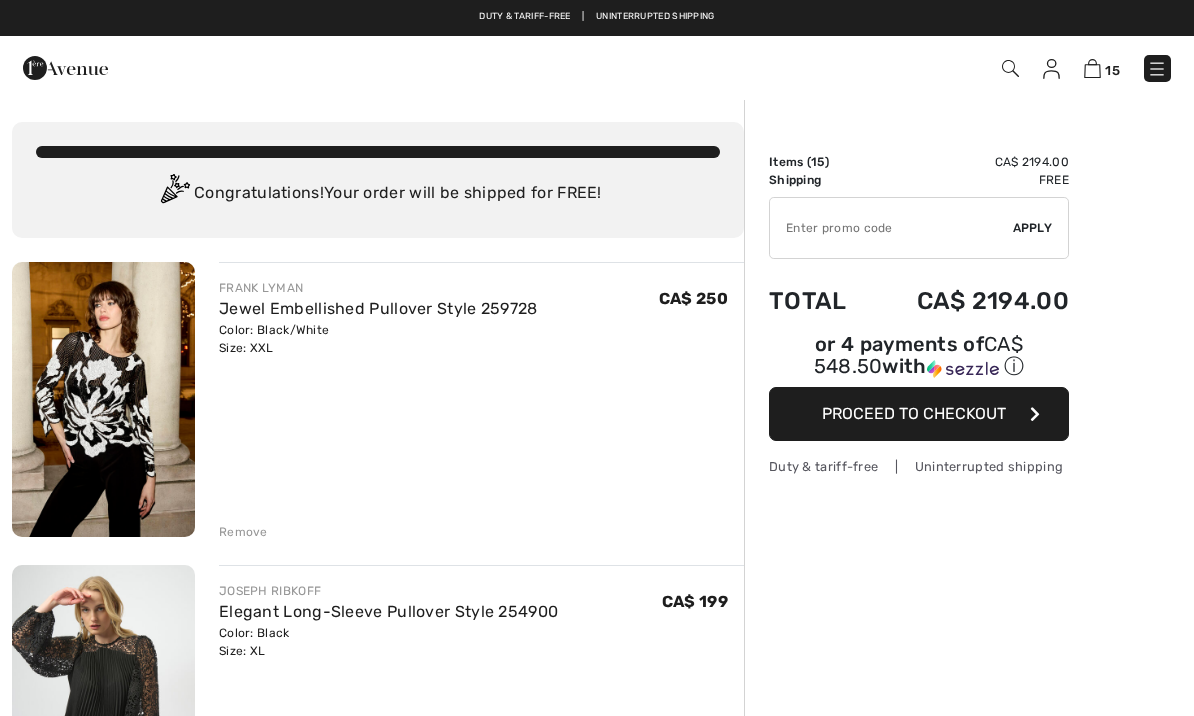 scroll, scrollTop: 0, scrollLeft: 0, axis: both 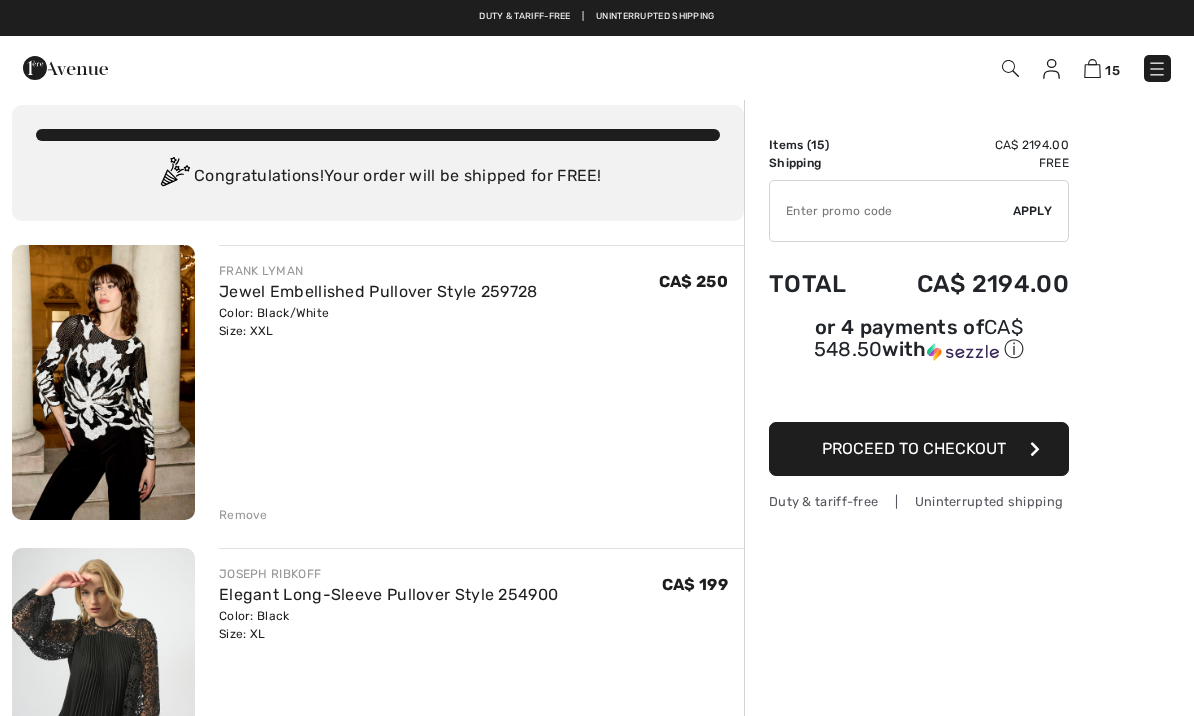 click at bounding box center (103, 382) 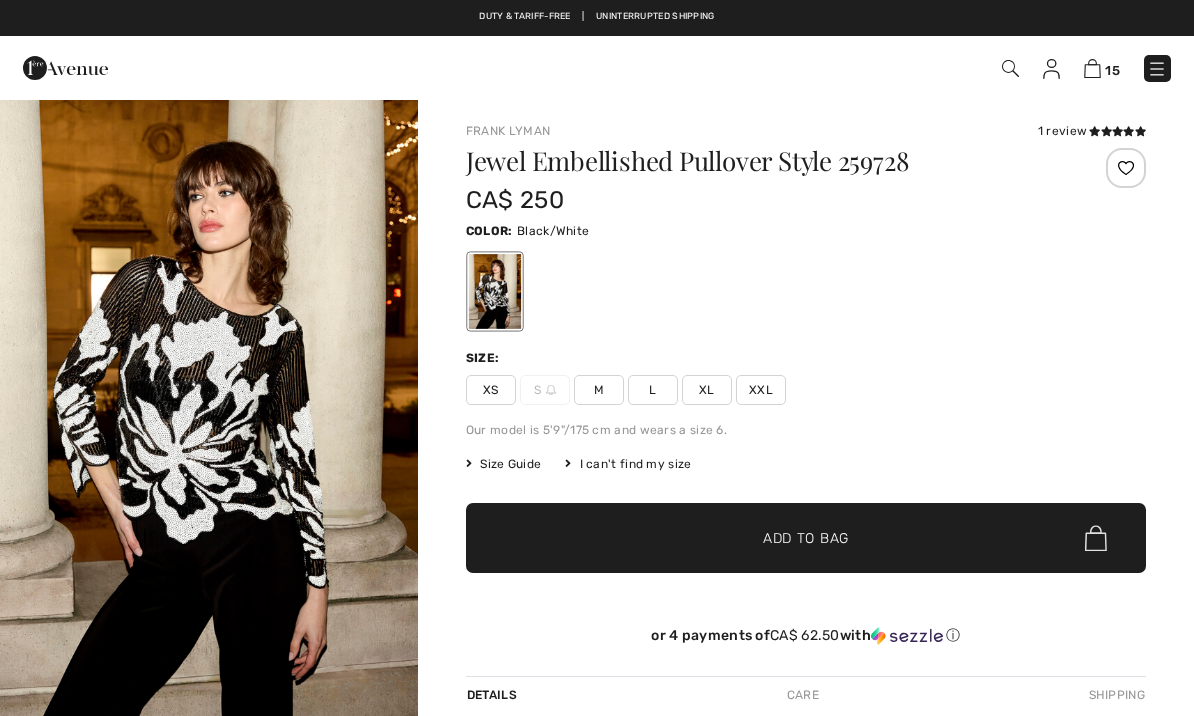 scroll, scrollTop: 0, scrollLeft: 0, axis: both 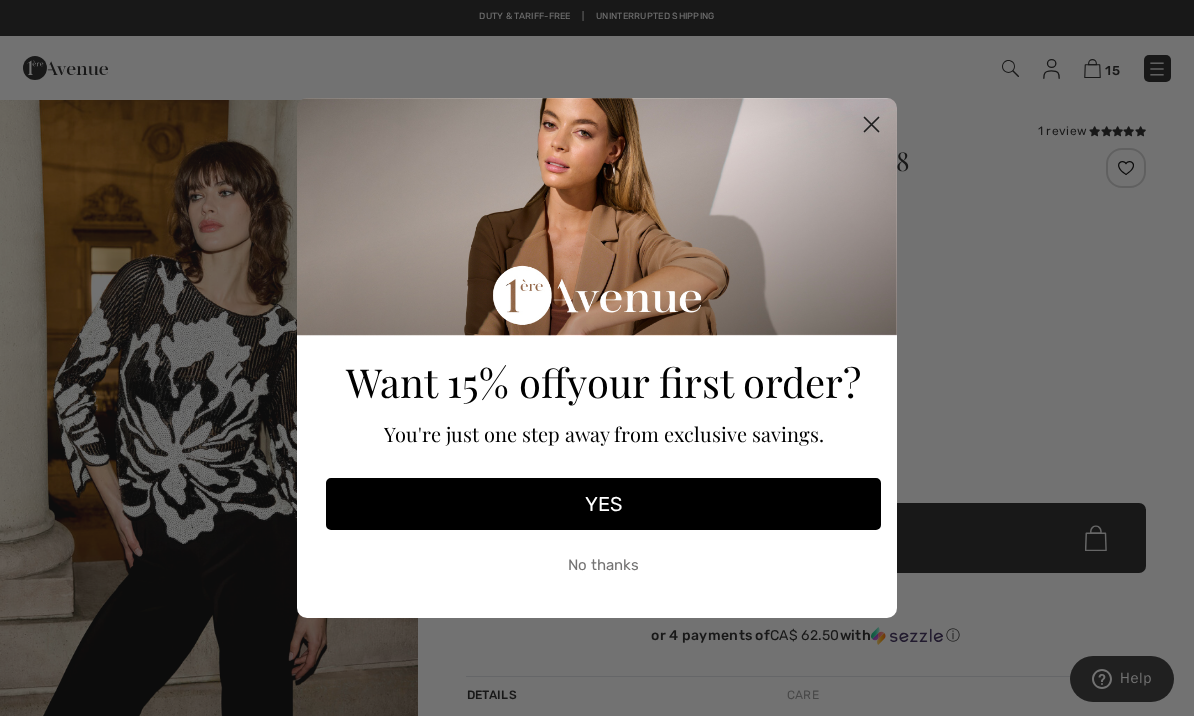 click on "YES" at bounding box center (603, 504) 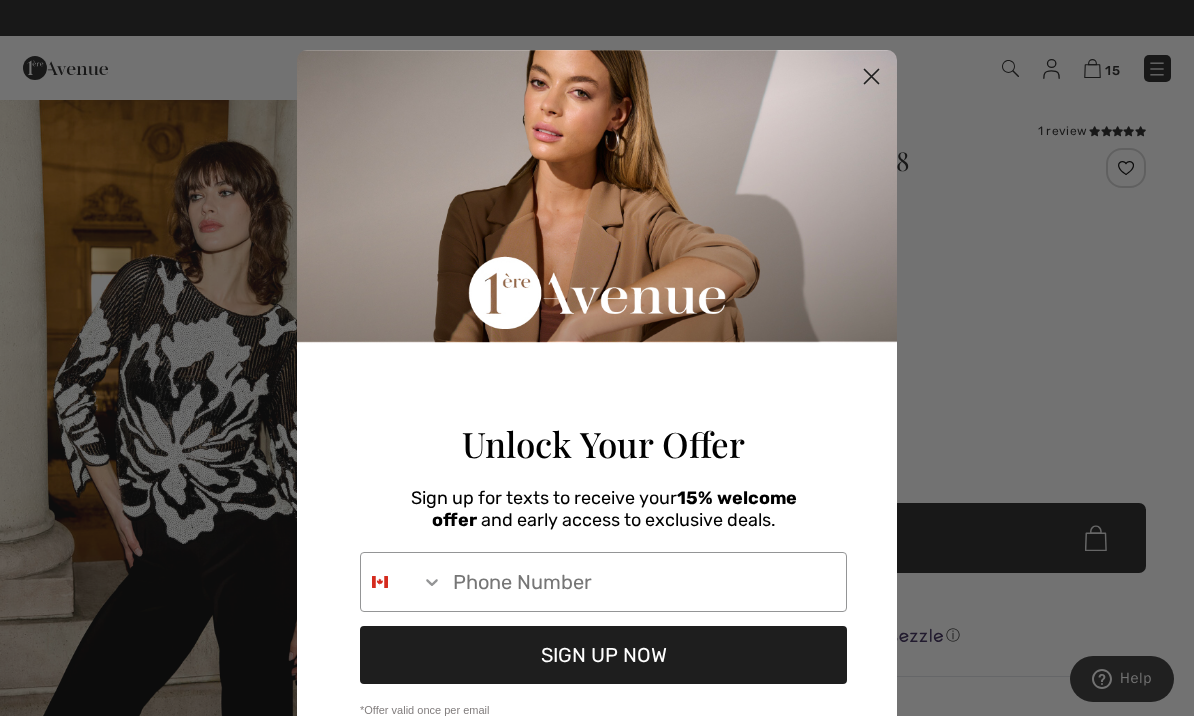 scroll, scrollTop: 209, scrollLeft: 0, axis: vertical 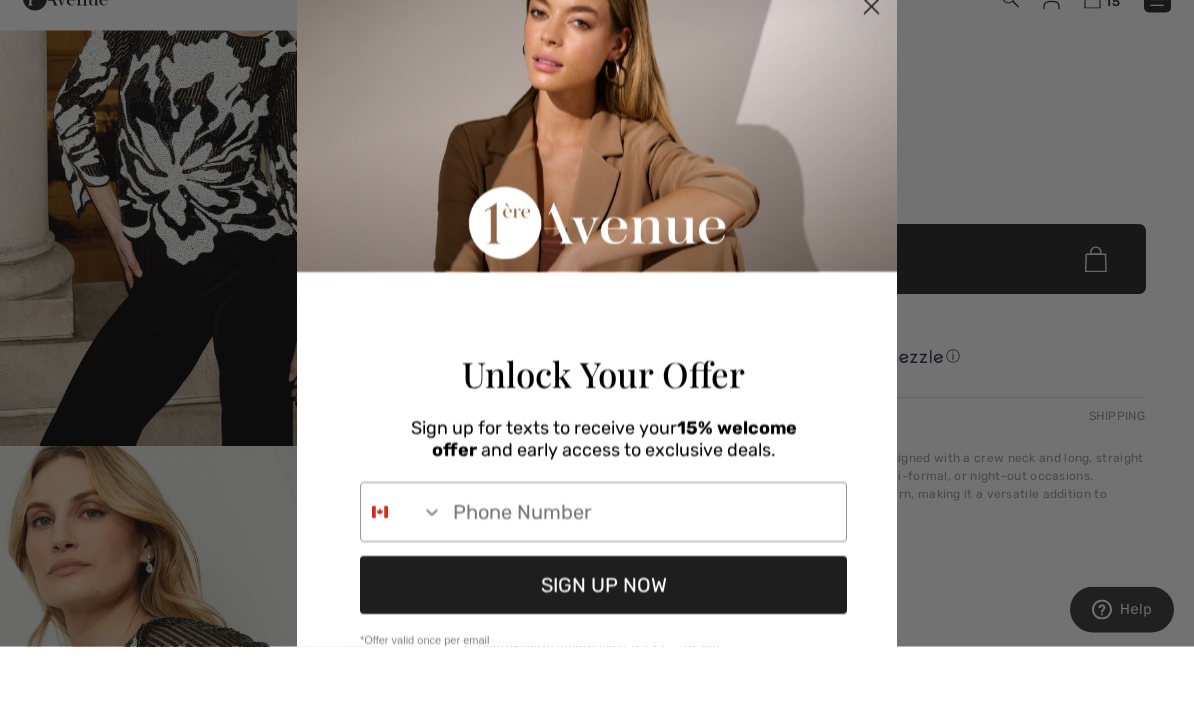 click 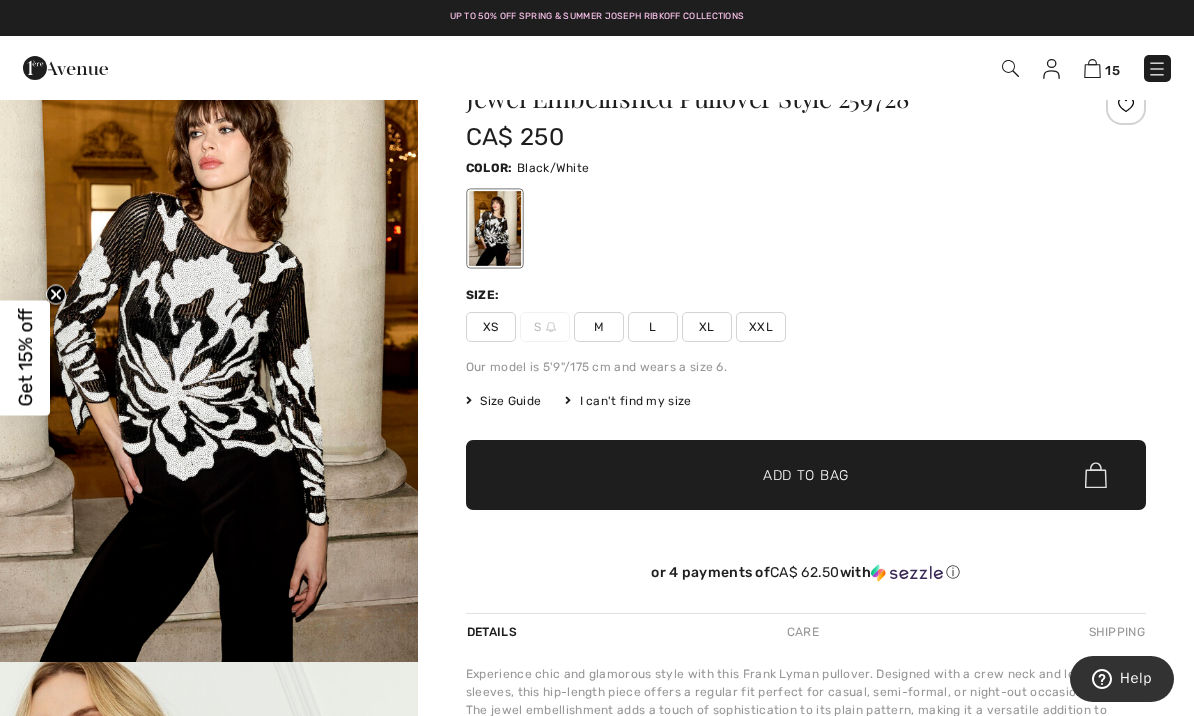 scroll, scrollTop: 58, scrollLeft: 0, axis: vertical 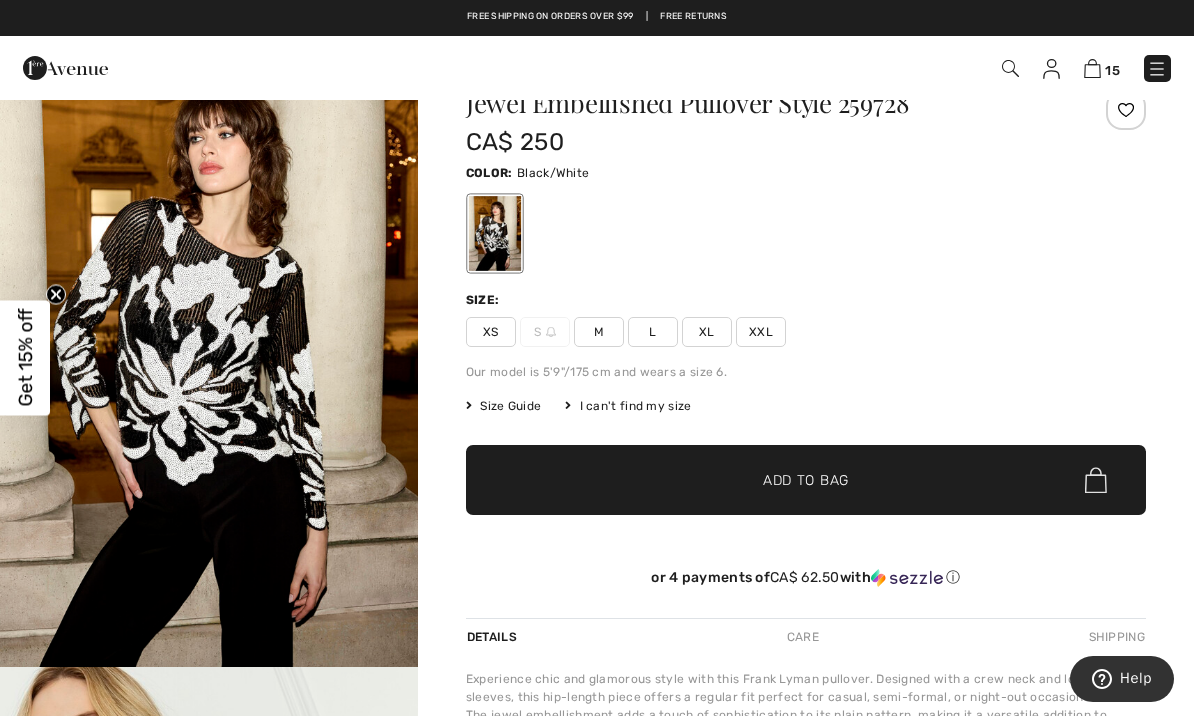 click at bounding box center [209, 353] 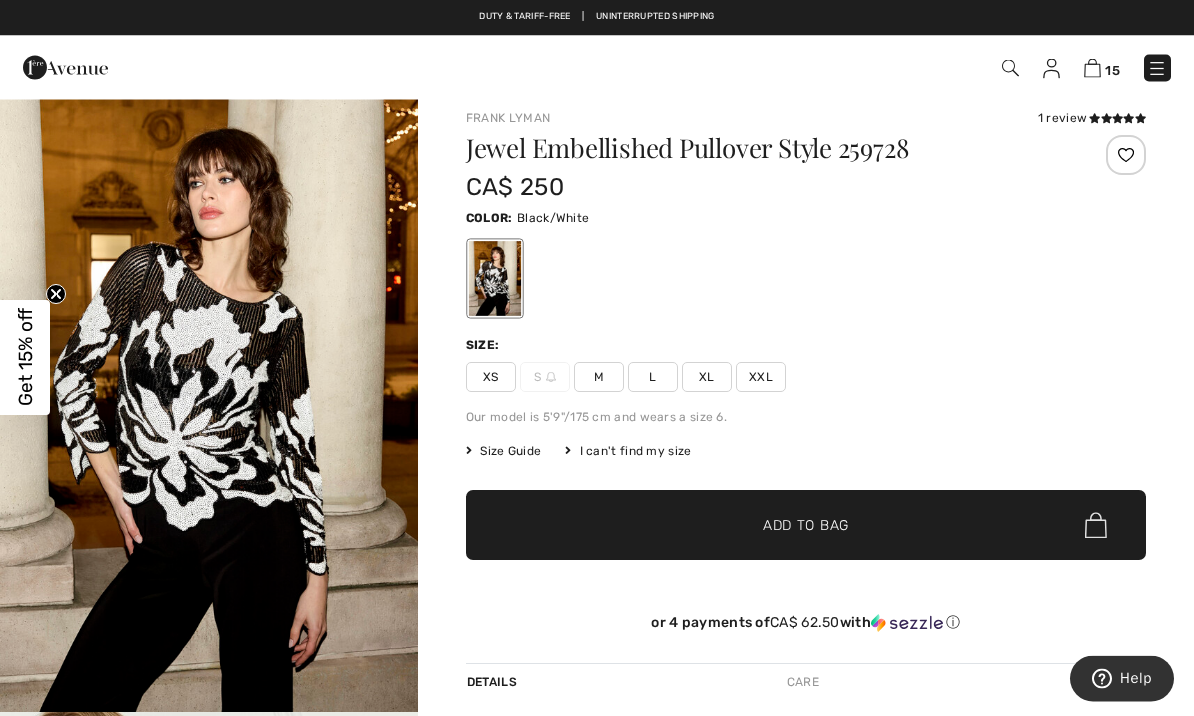 scroll, scrollTop: 0, scrollLeft: 0, axis: both 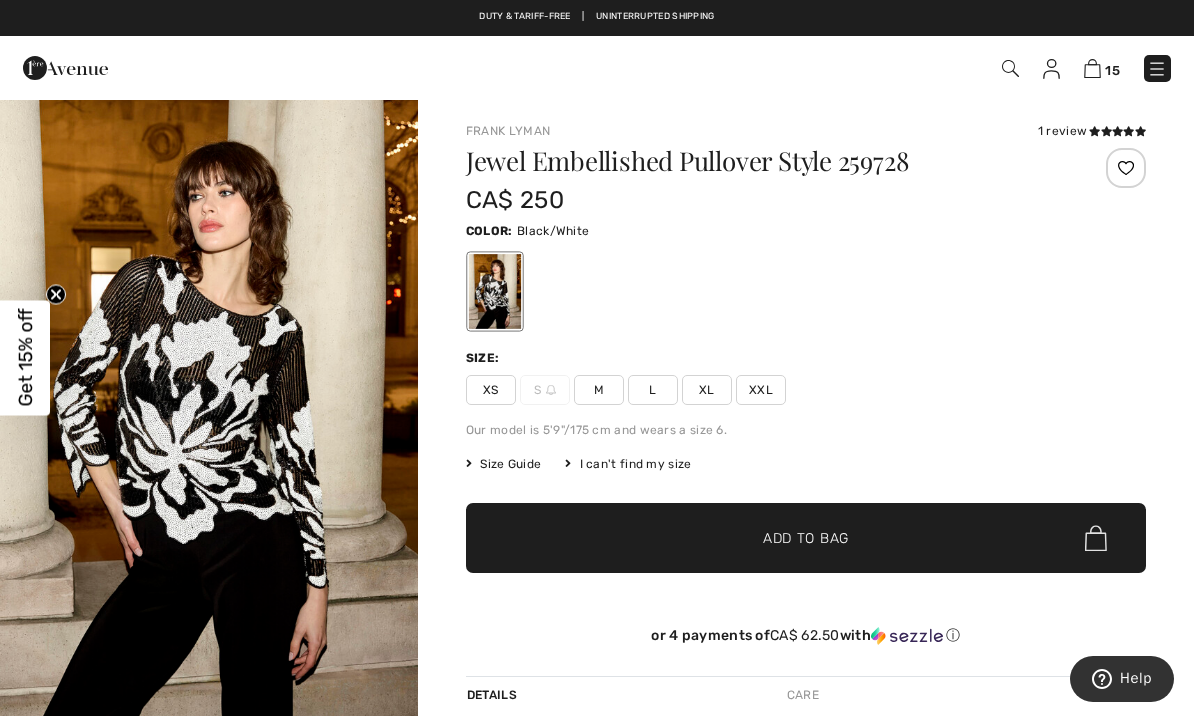click at bounding box center (65, 68) 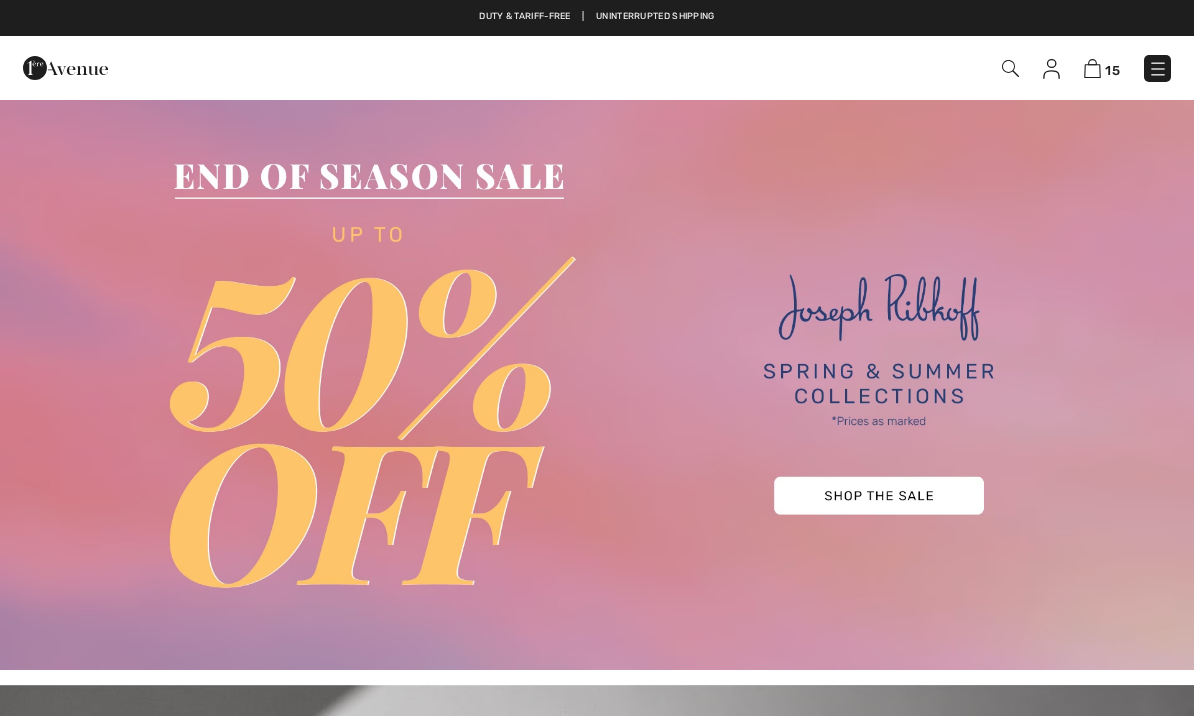 checkbox on "true" 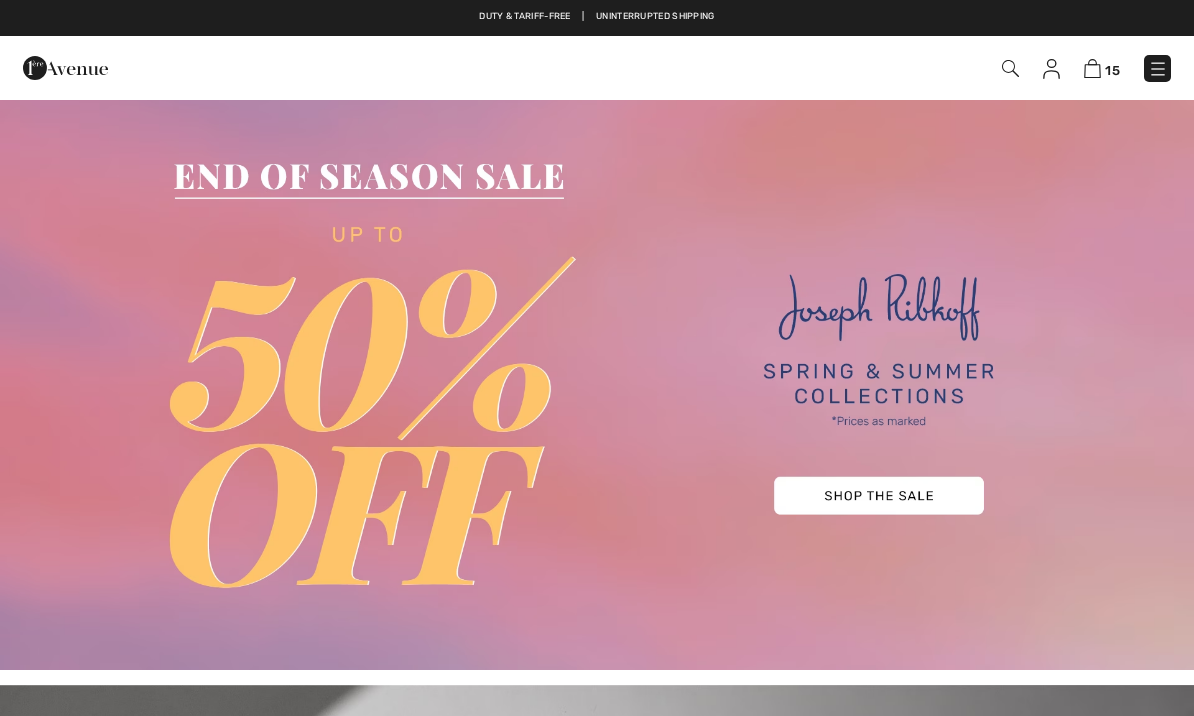 scroll, scrollTop: 0, scrollLeft: 0, axis: both 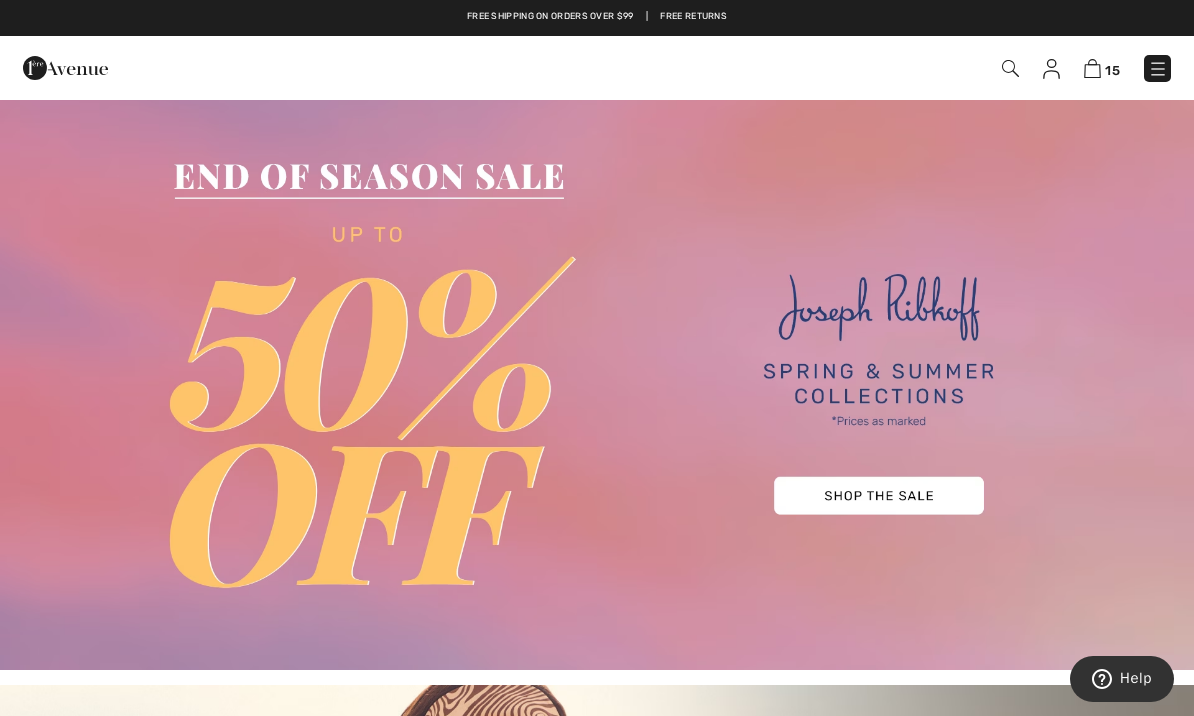 click at bounding box center (597, 384) 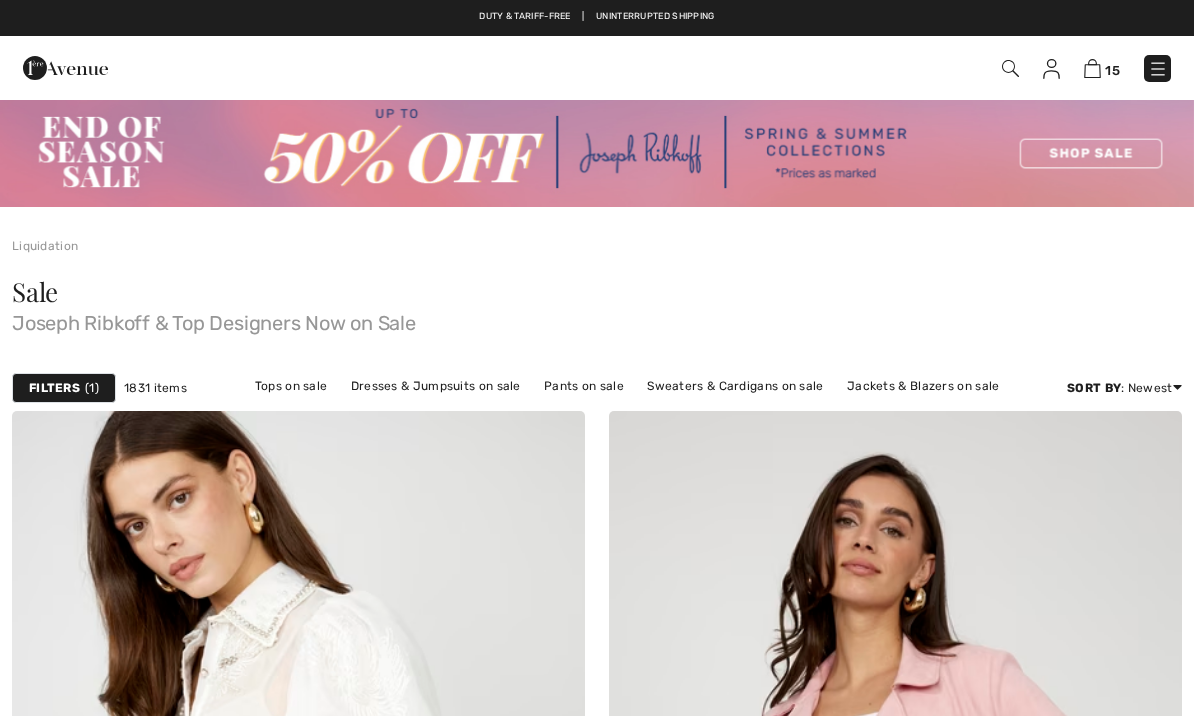 scroll, scrollTop: 0, scrollLeft: 0, axis: both 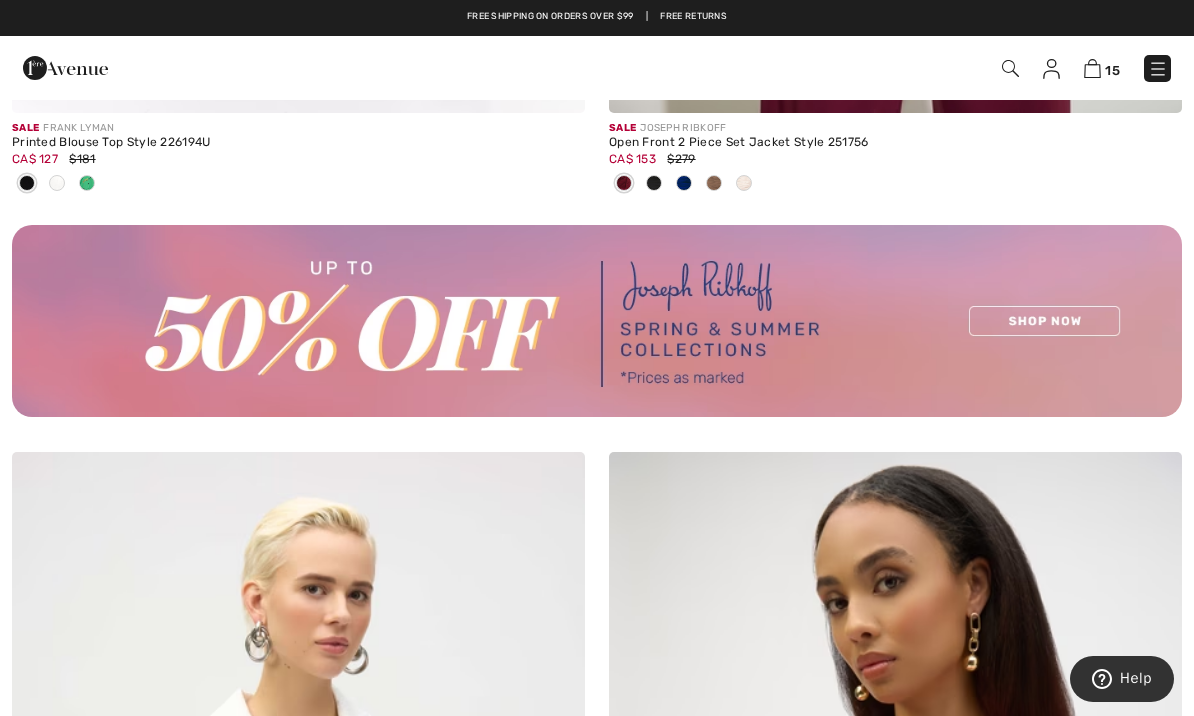 click at bounding box center [597, 321] 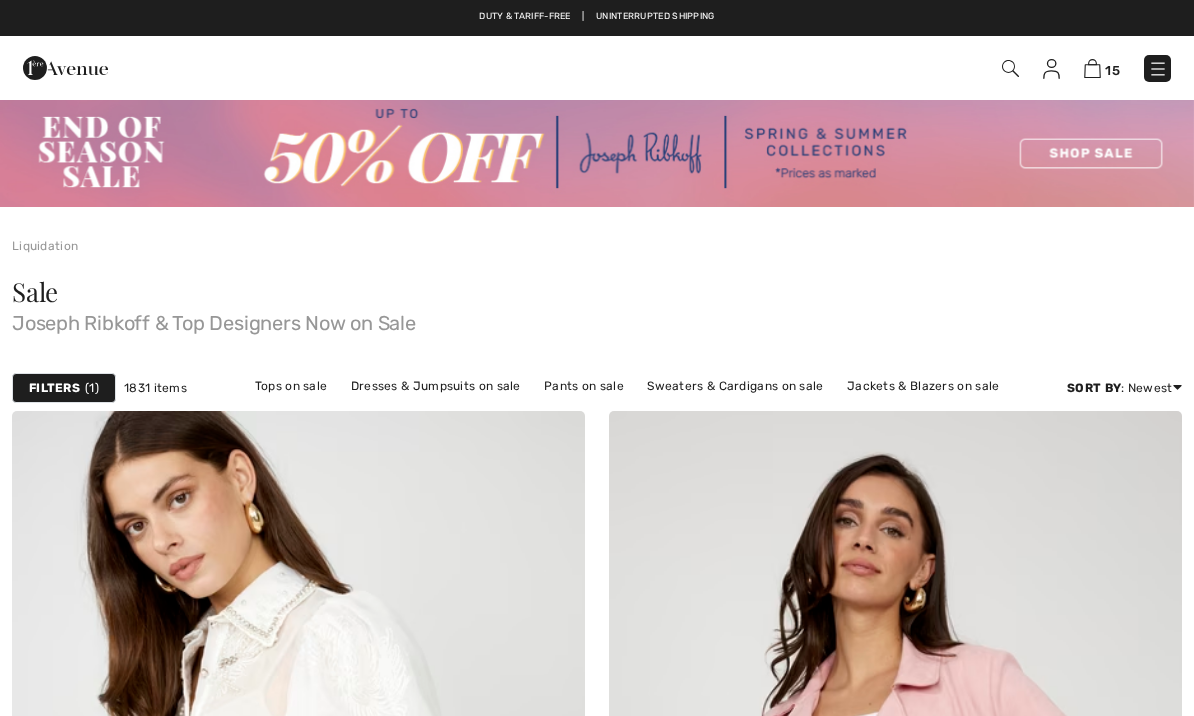 scroll, scrollTop: 0, scrollLeft: 0, axis: both 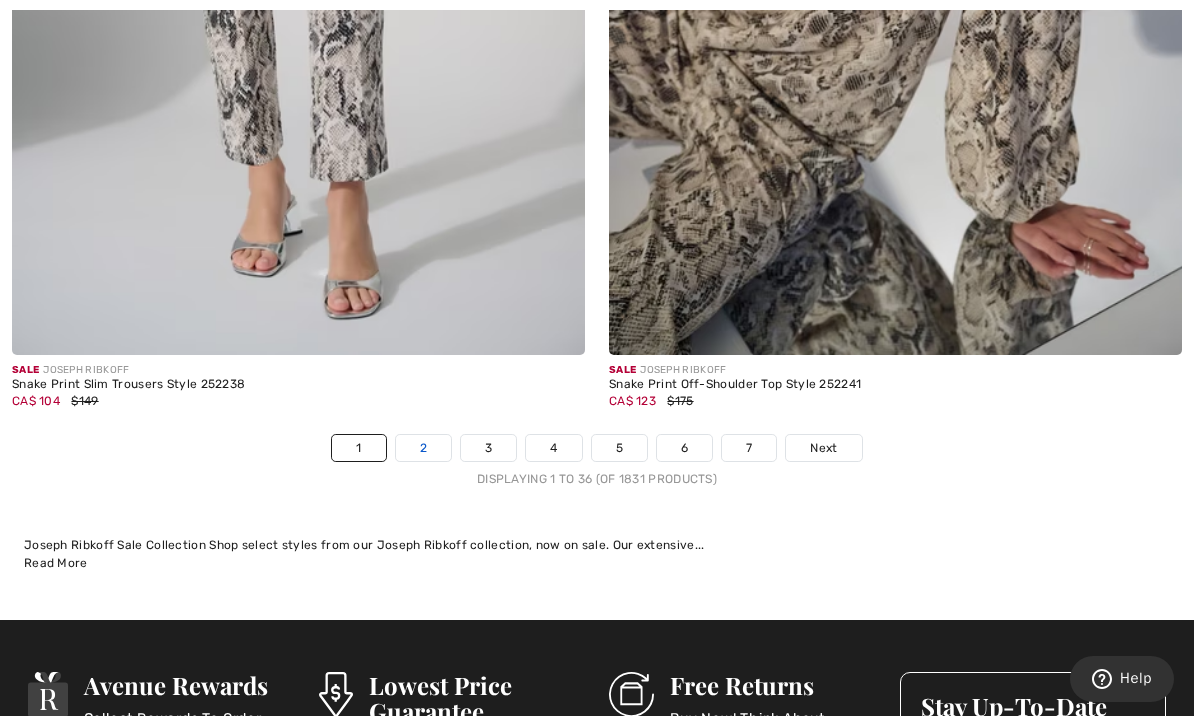 click on "2" at bounding box center [423, 448] 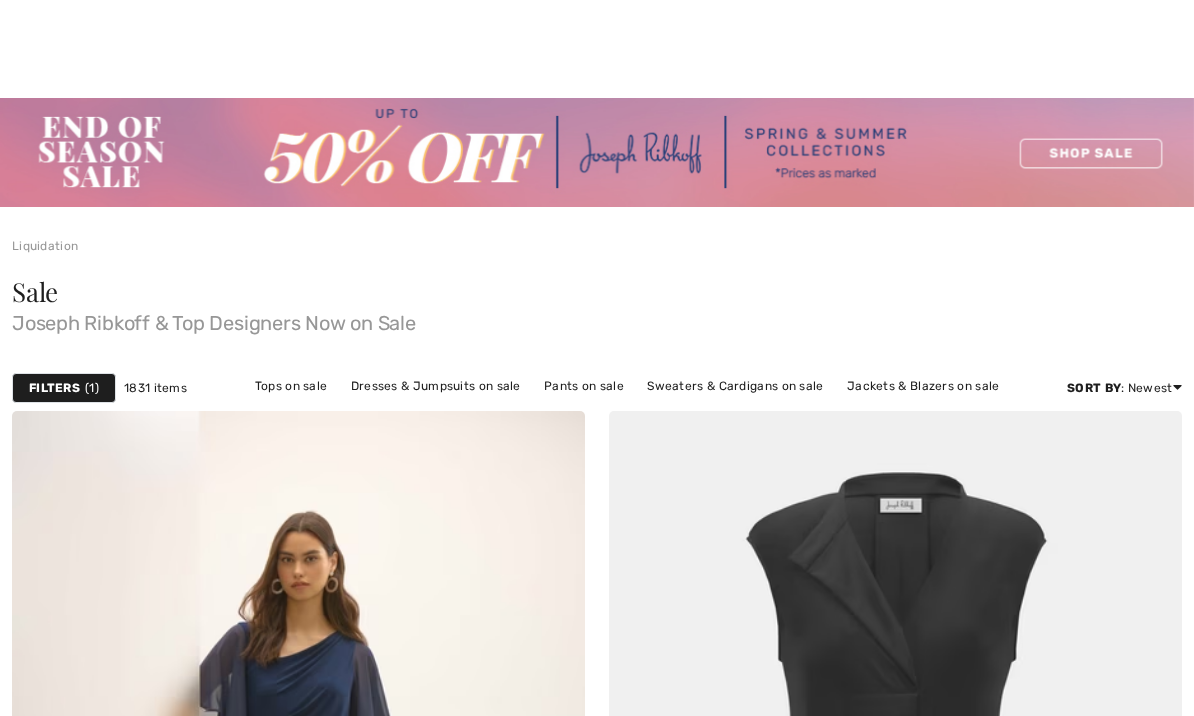 scroll, scrollTop: 724, scrollLeft: 0, axis: vertical 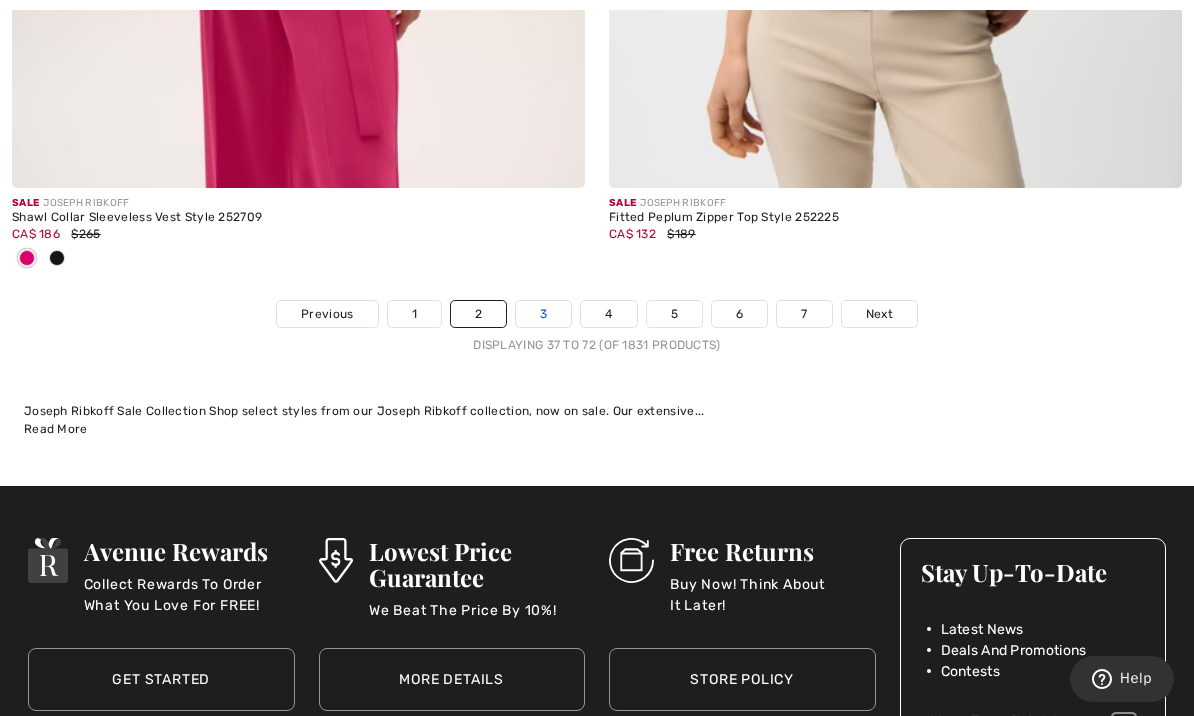 click on "3" at bounding box center (543, 314) 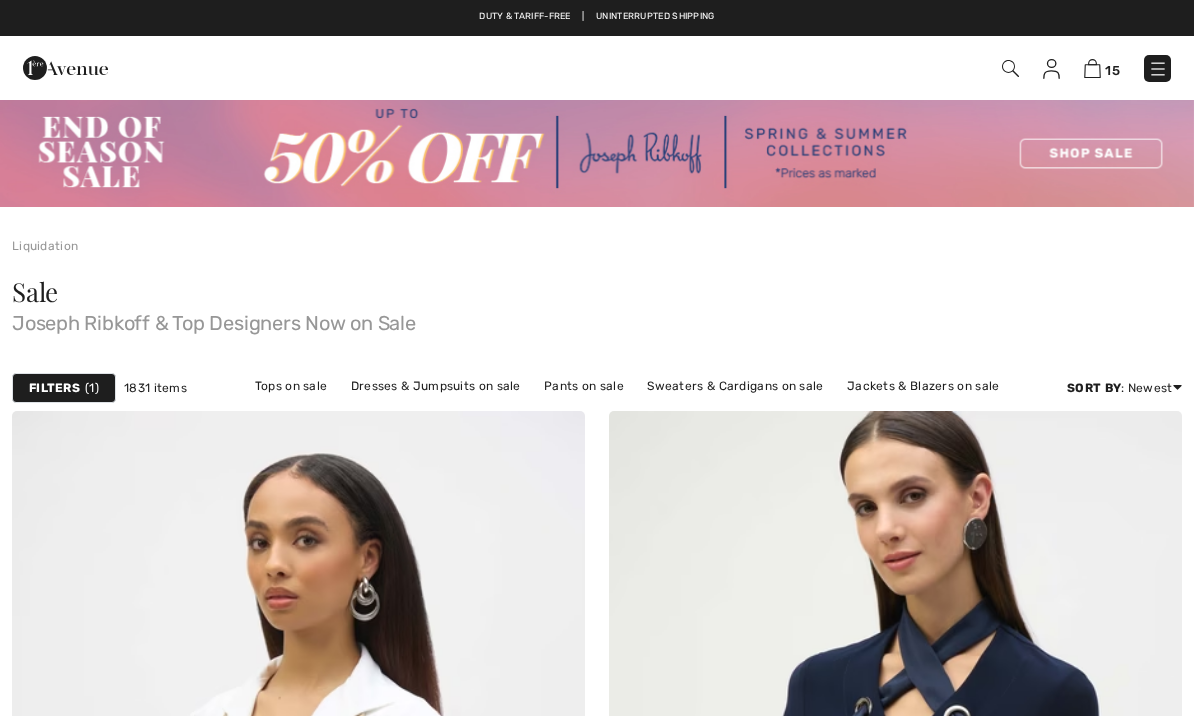 scroll, scrollTop: 0, scrollLeft: 0, axis: both 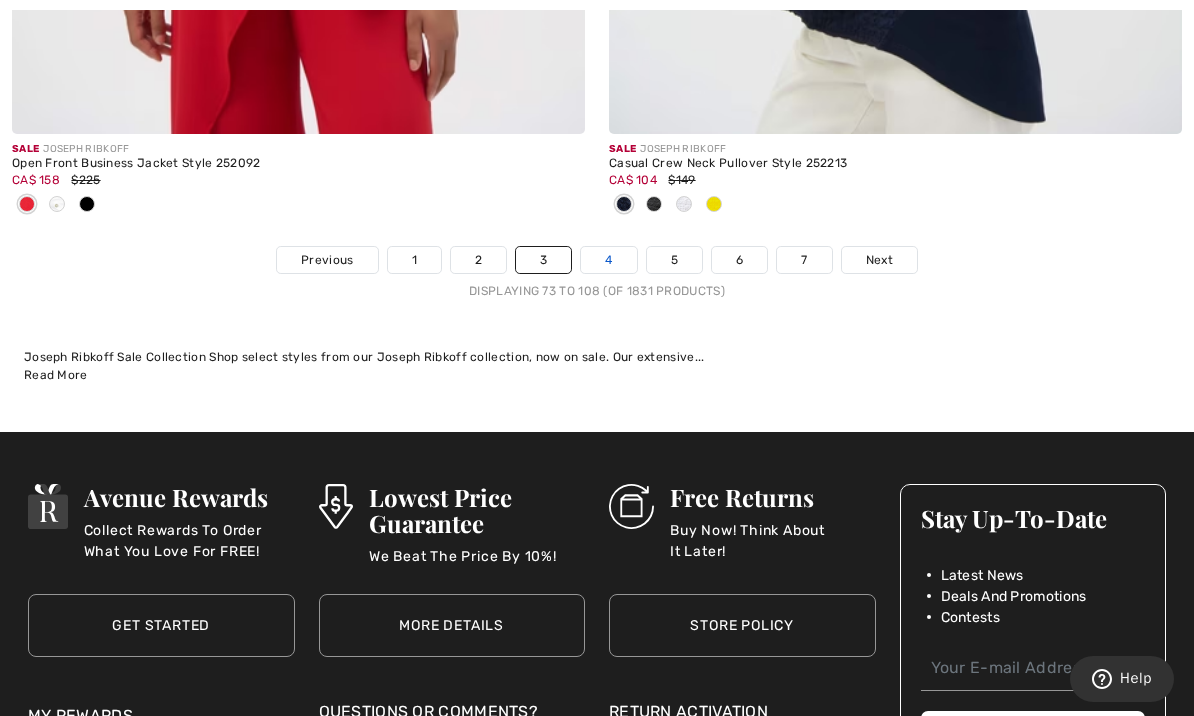 click on "4" at bounding box center [608, 260] 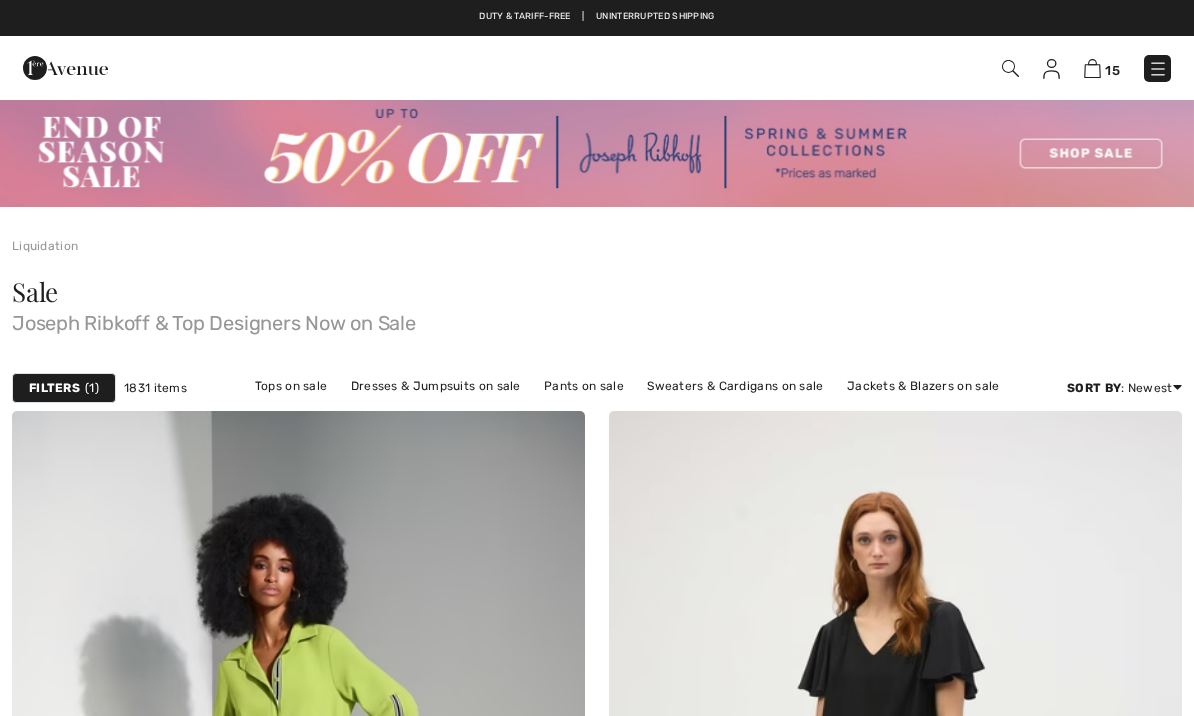 scroll, scrollTop: 0, scrollLeft: 0, axis: both 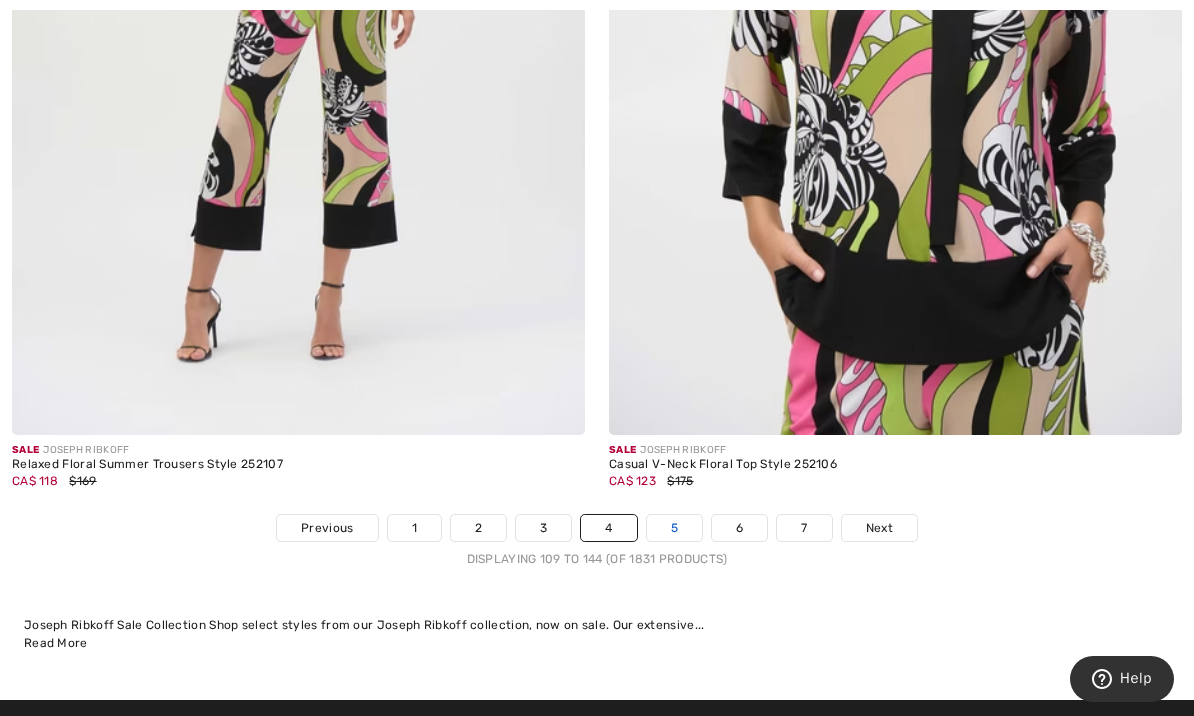 click on "5" at bounding box center [674, 528] 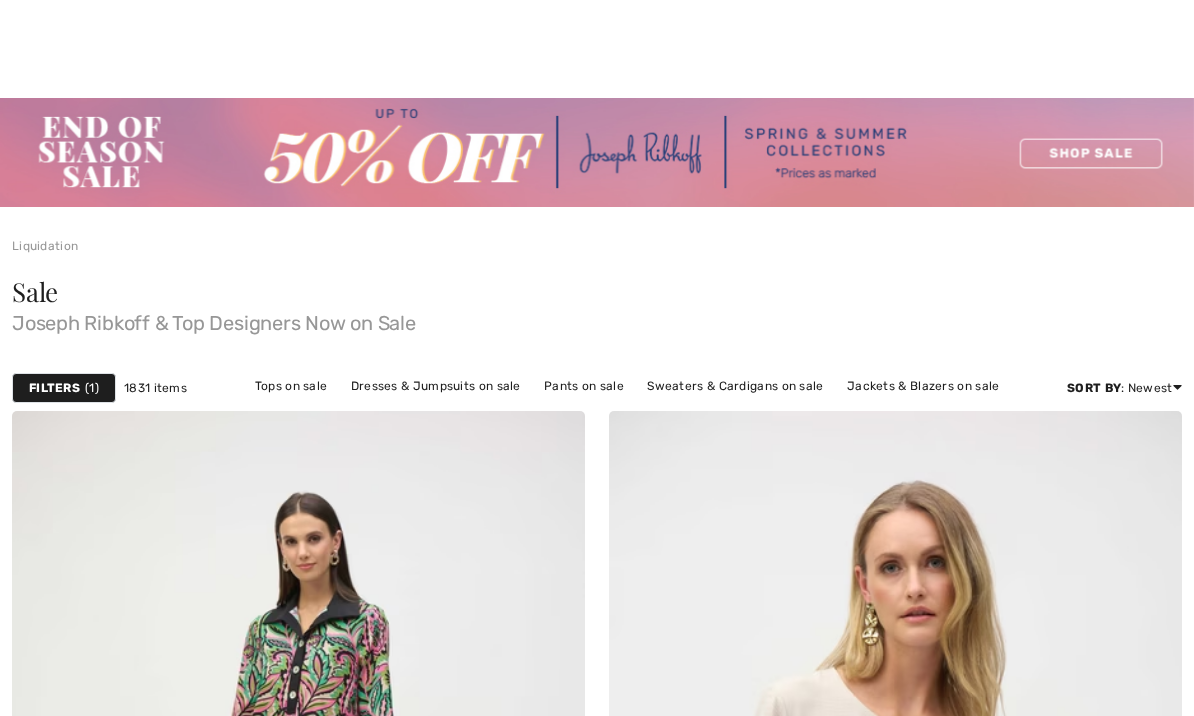 scroll, scrollTop: 372, scrollLeft: 0, axis: vertical 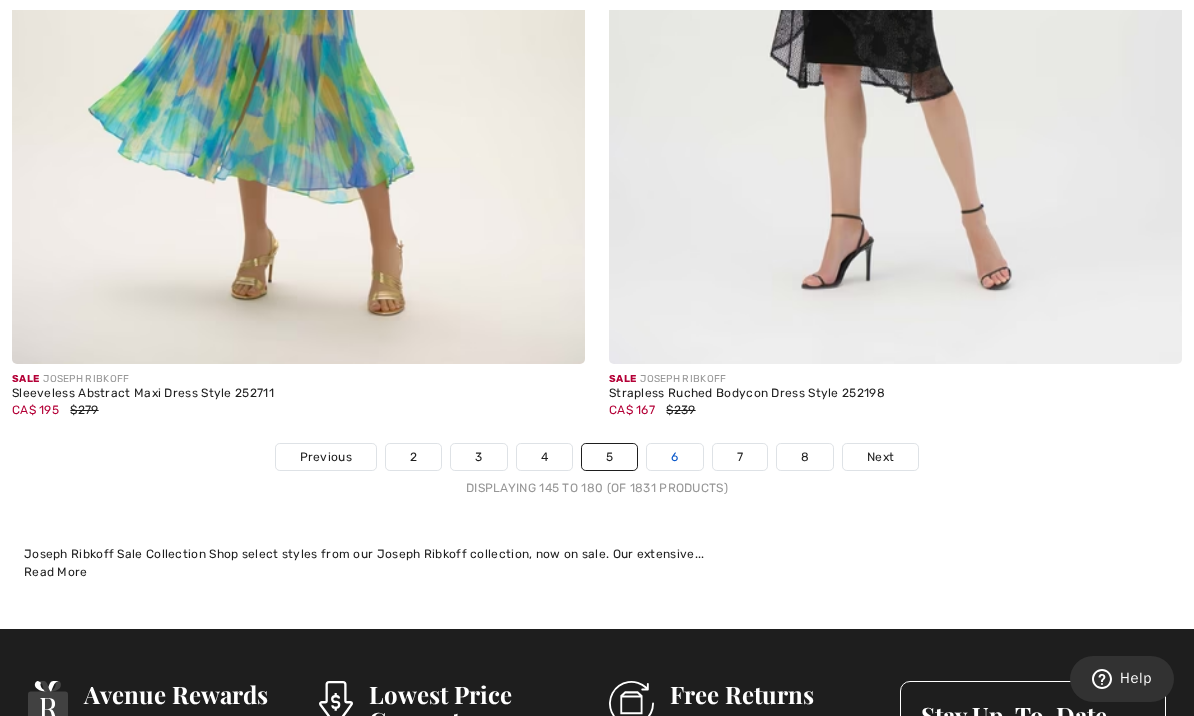 click on "6" at bounding box center [674, 457] 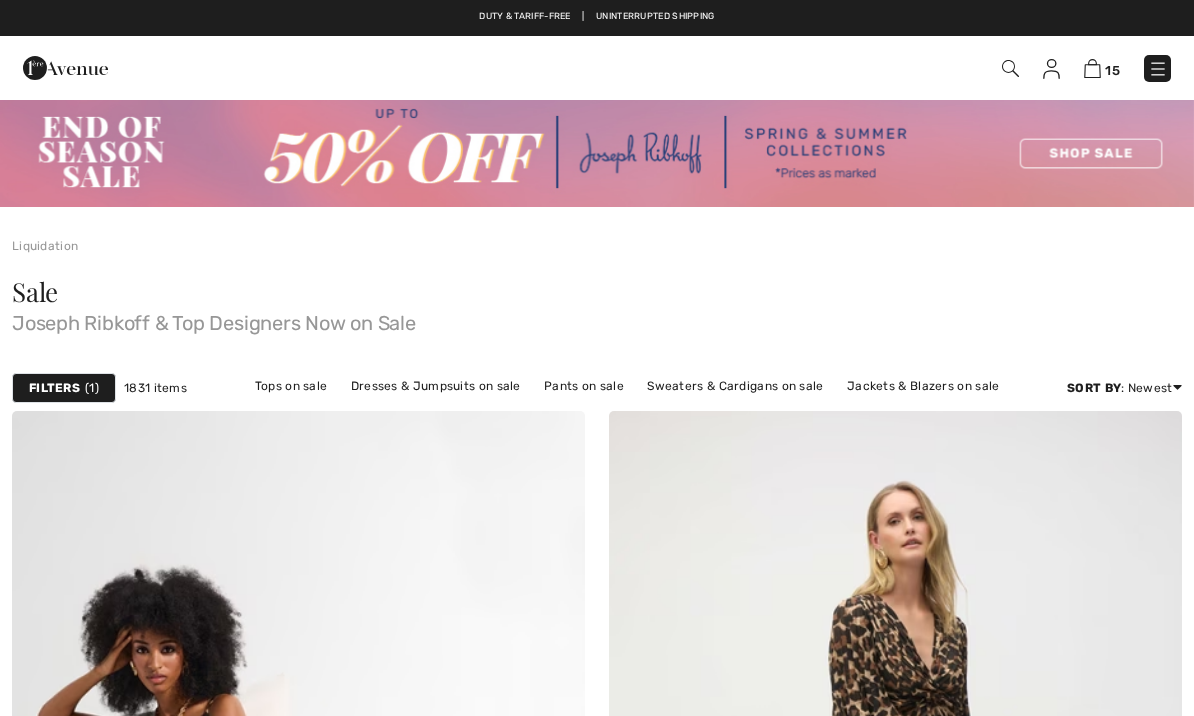 scroll, scrollTop: 1, scrollLeft: 0, axis: vertical 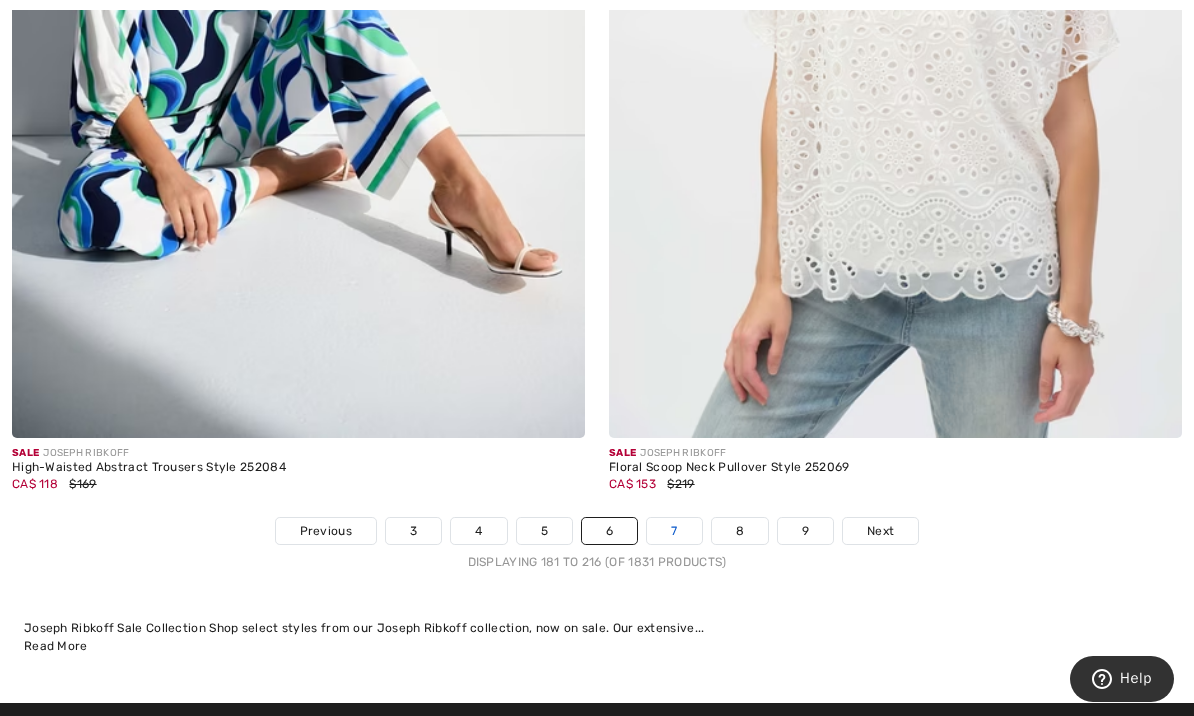 click on "7" at bounding box center [674, 531] 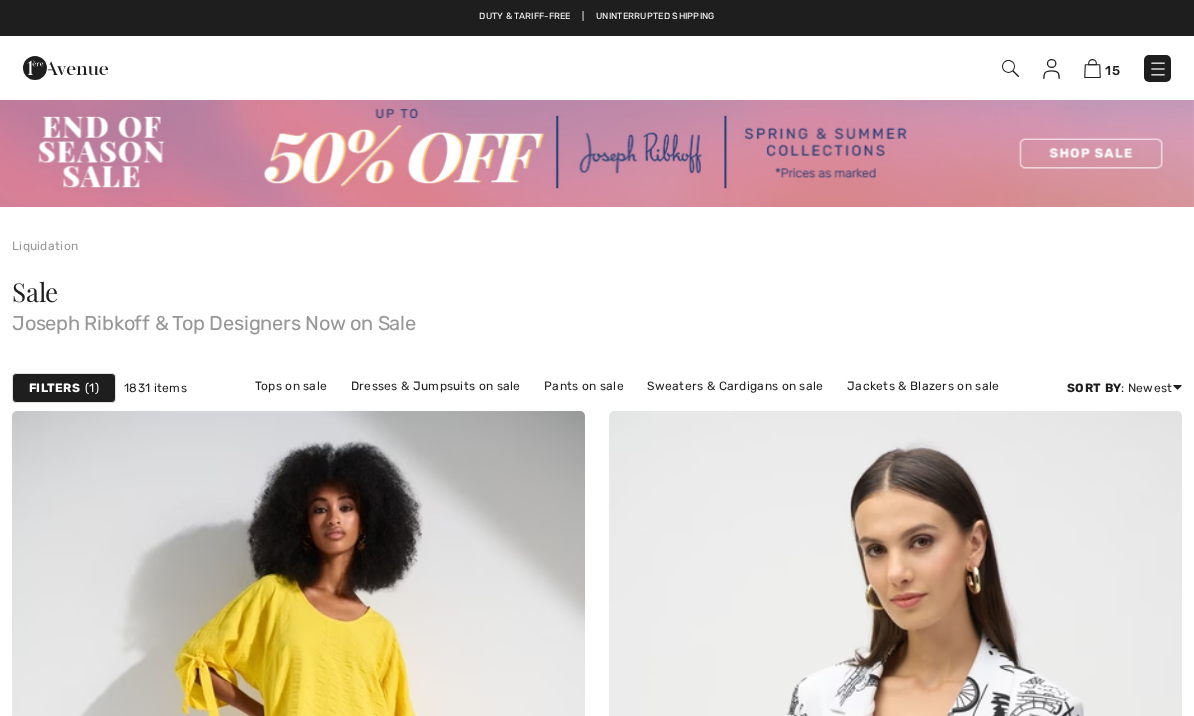 checkbox on "true" 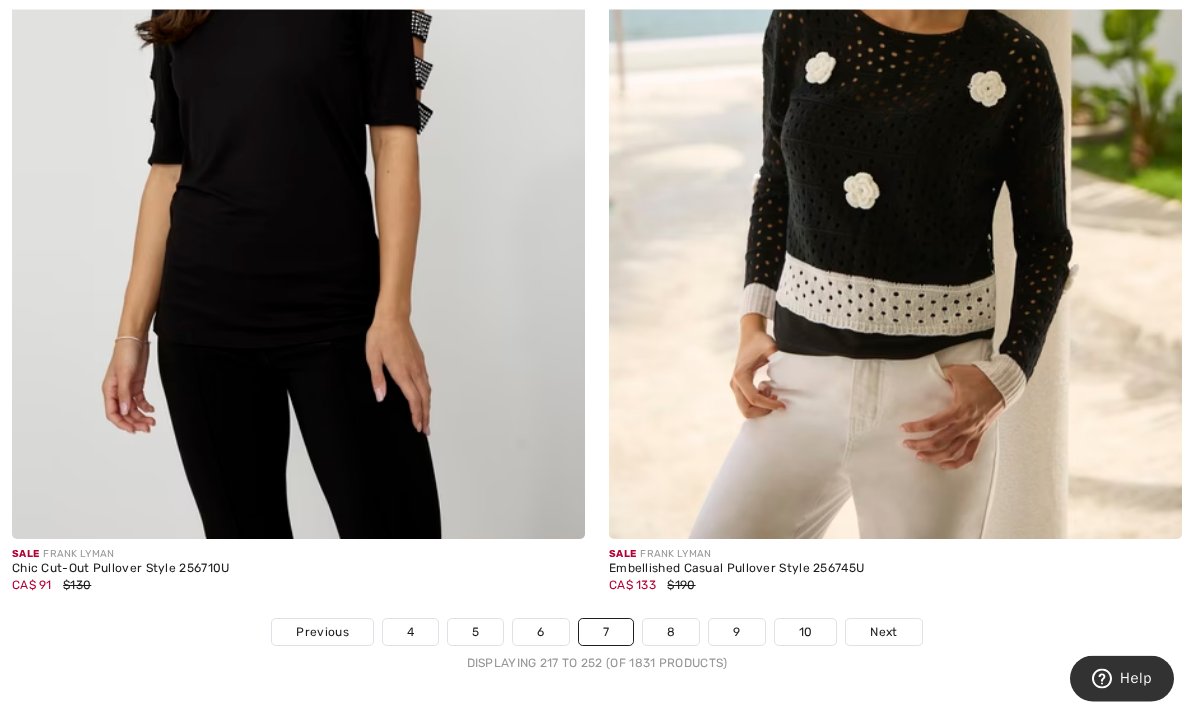 scroll, scrollTop: 17525, scrollLeft: 0, axis: vertical 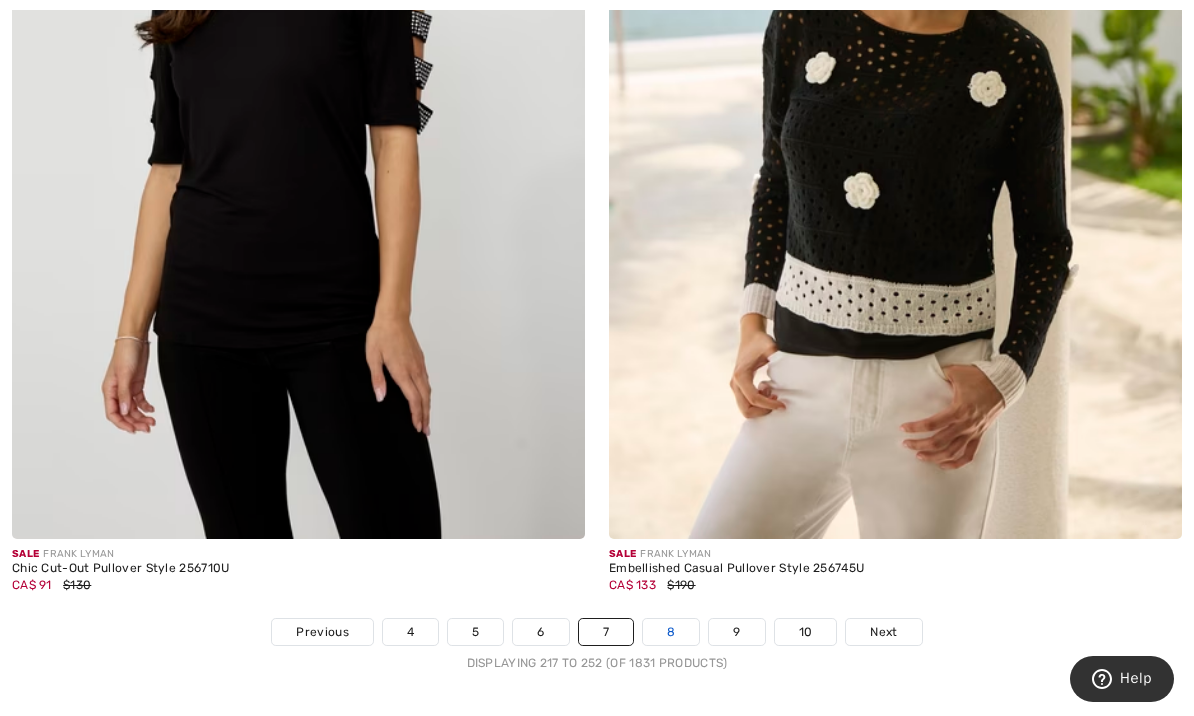 click on "8" at bounding box center [671, 632] 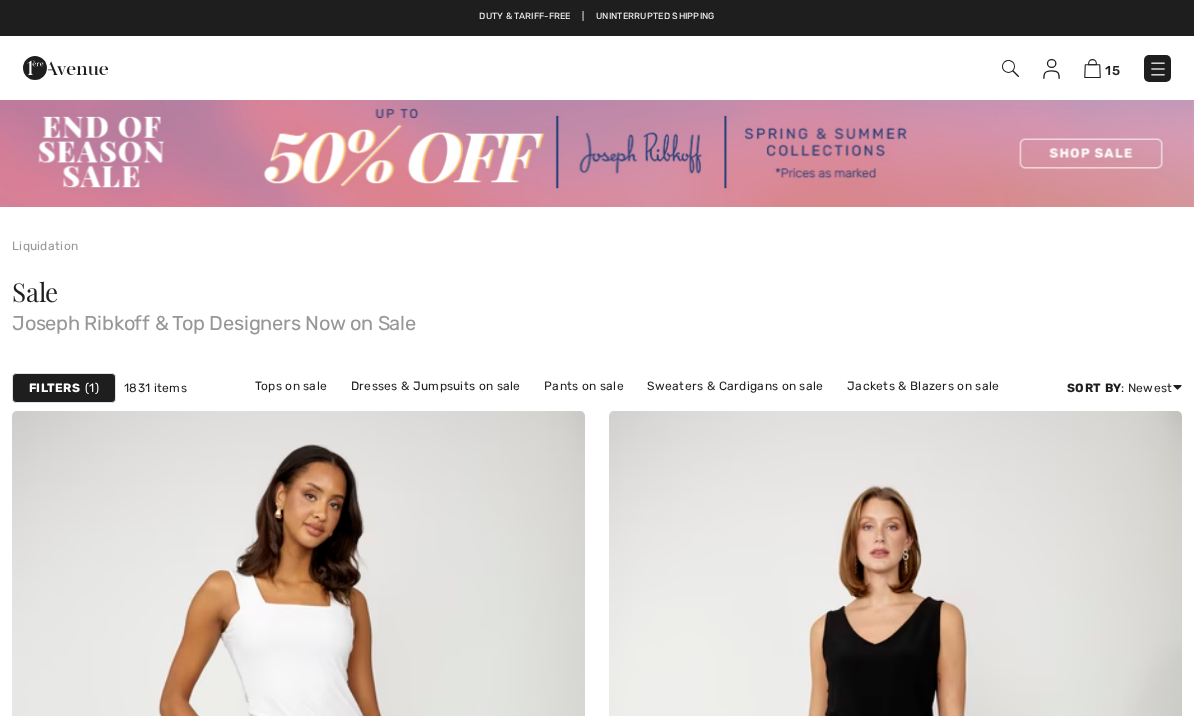 scroll, scrollTop: 0, scrollLeft: 0, axis: both 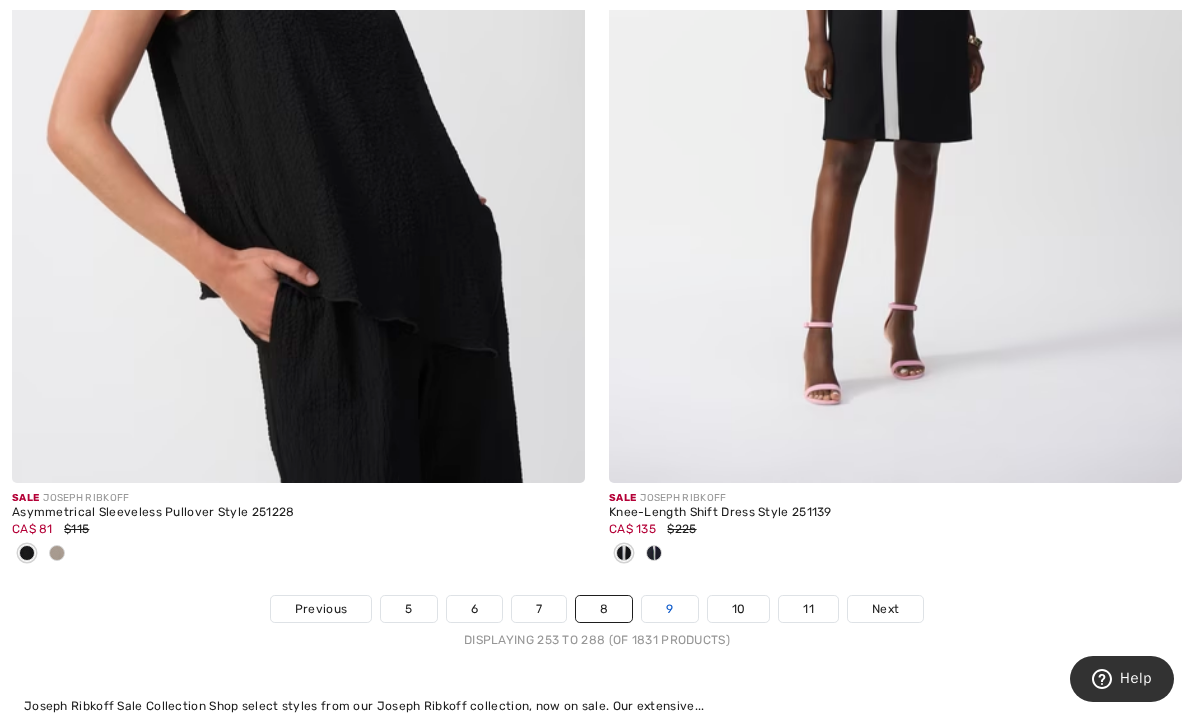 click on "9" at bounding box center (669, 609) 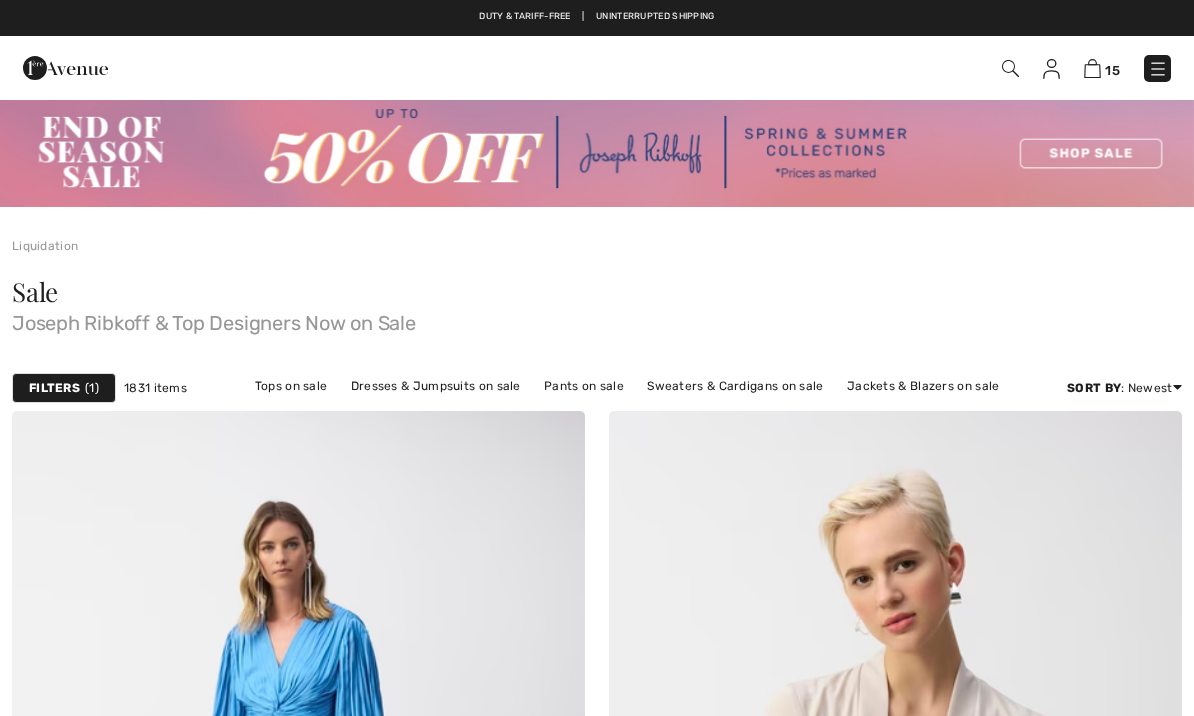checkbox on "true" 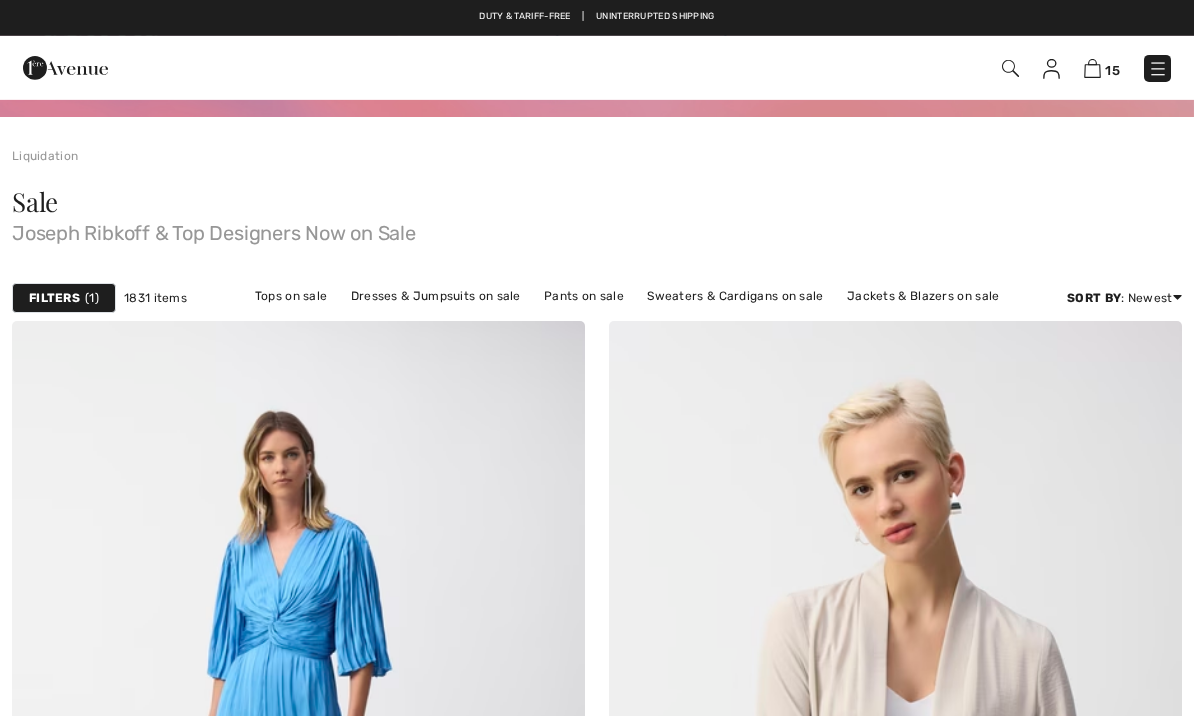 scroll, scrollTop: 0, scrollLeft: 0, axis: both 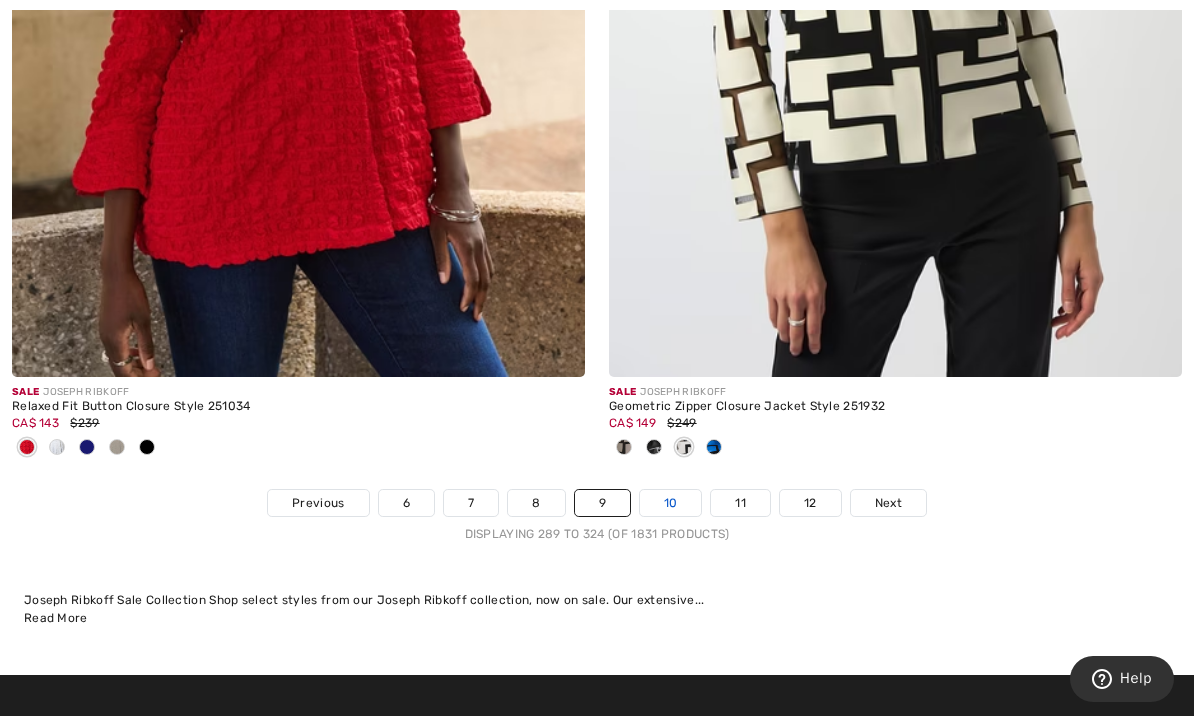 click on "10" at bounding box center [671, 503] 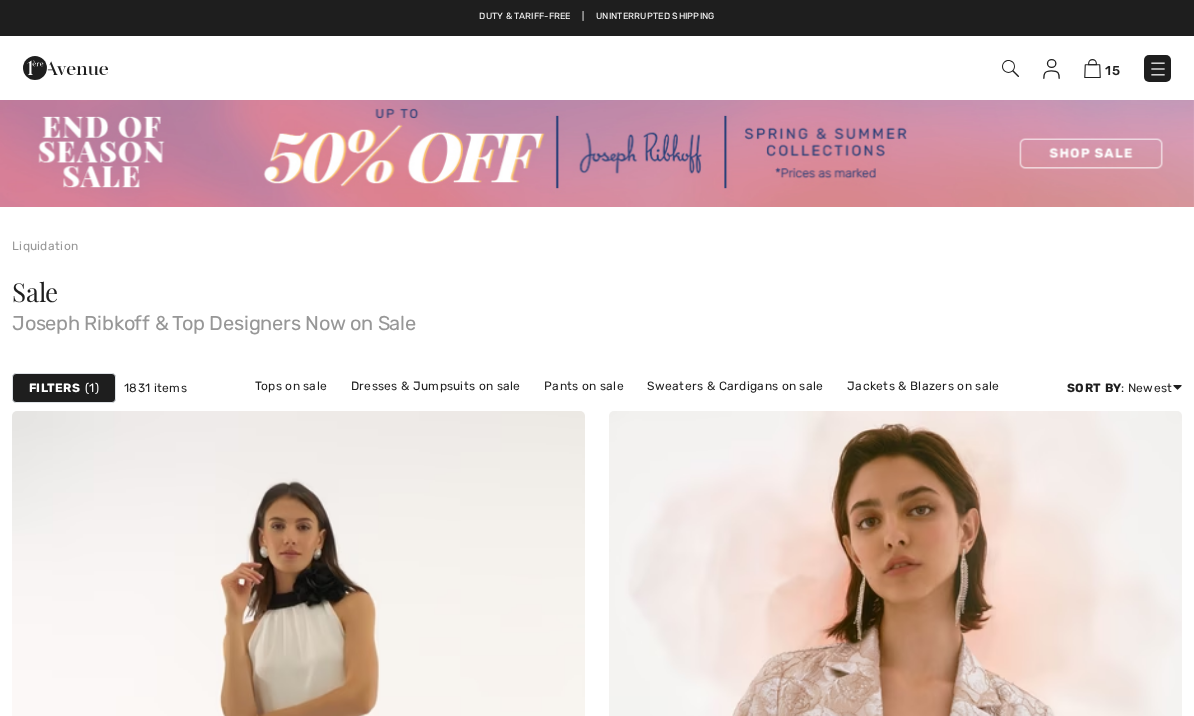 scroll, scrollTop: 0, scrollLeft: 0, axis: both 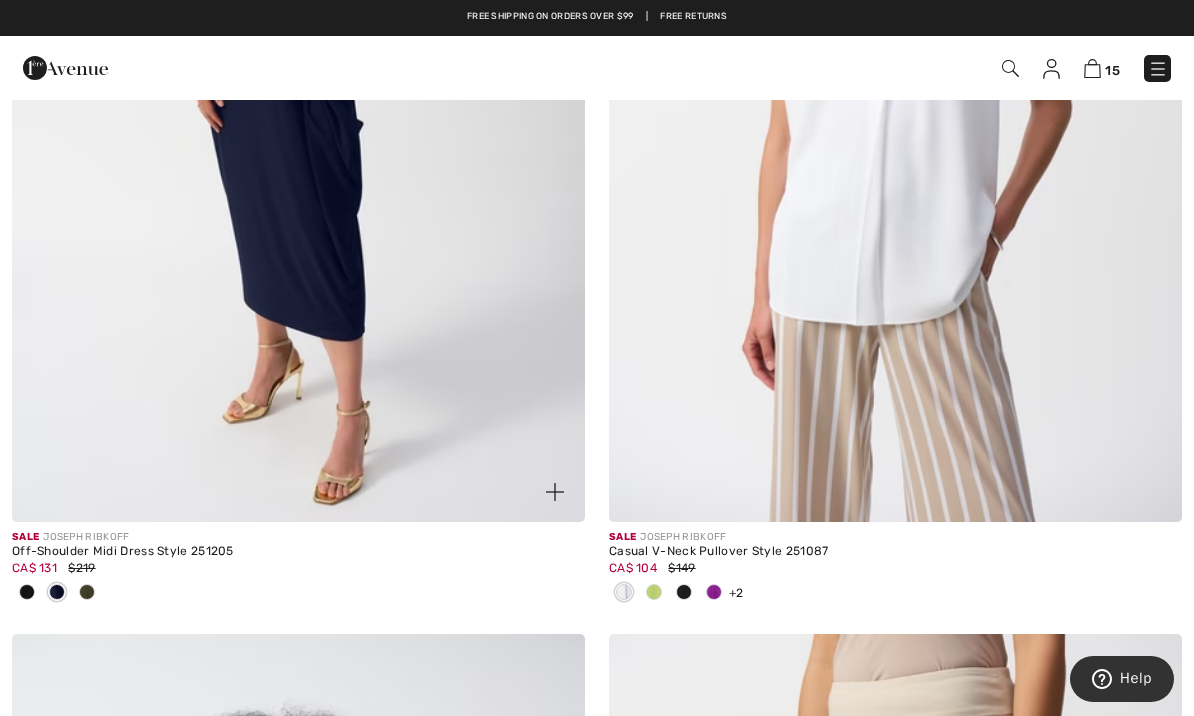 click at bounding box center [298, 93] 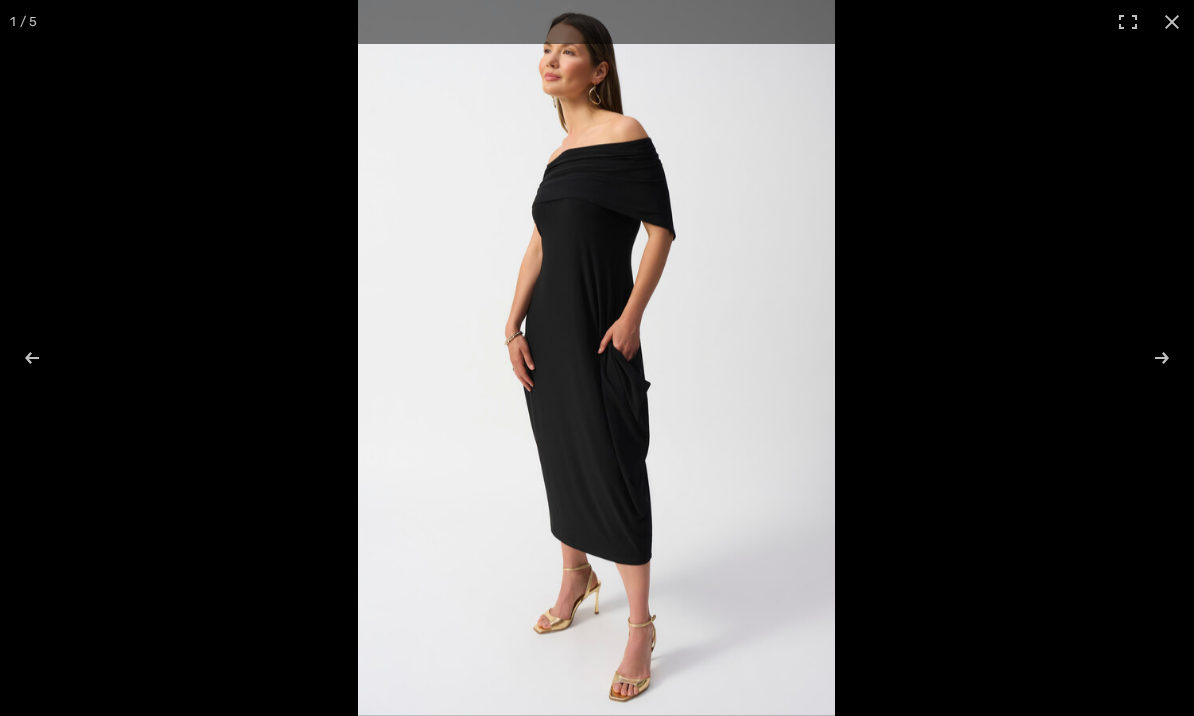 scroll, scrollTop: 0, scrollLeft: 0, axis: both 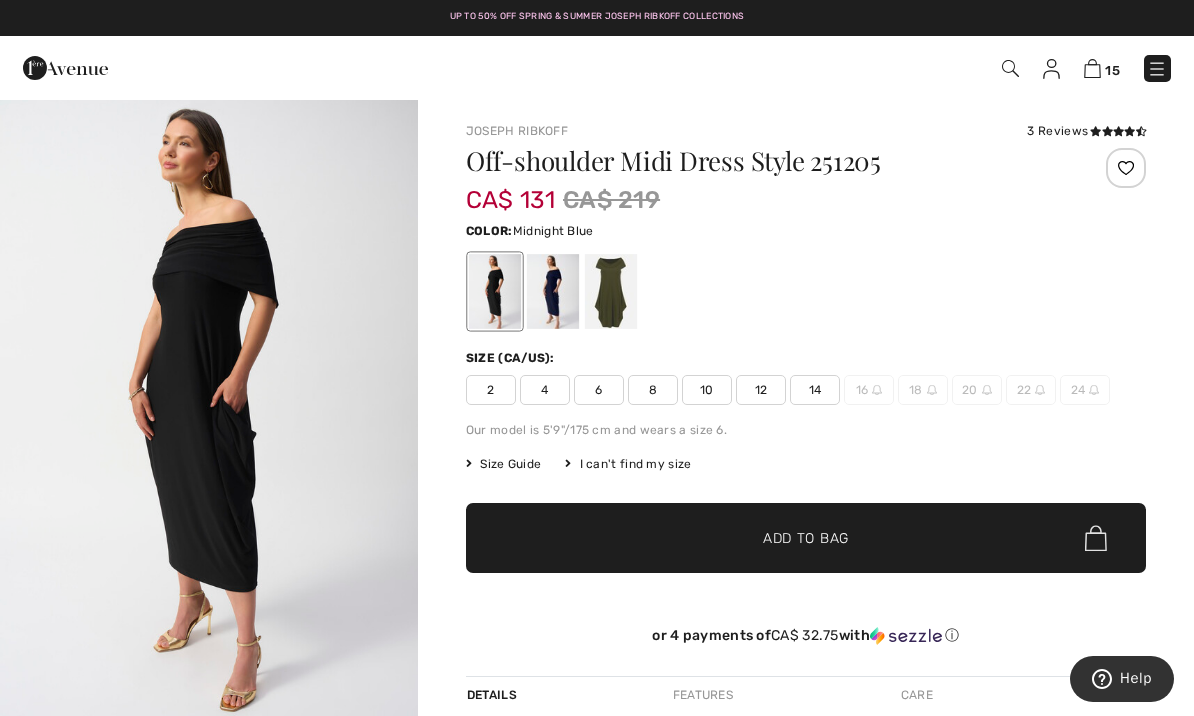 click at bounding box center (553, 291) 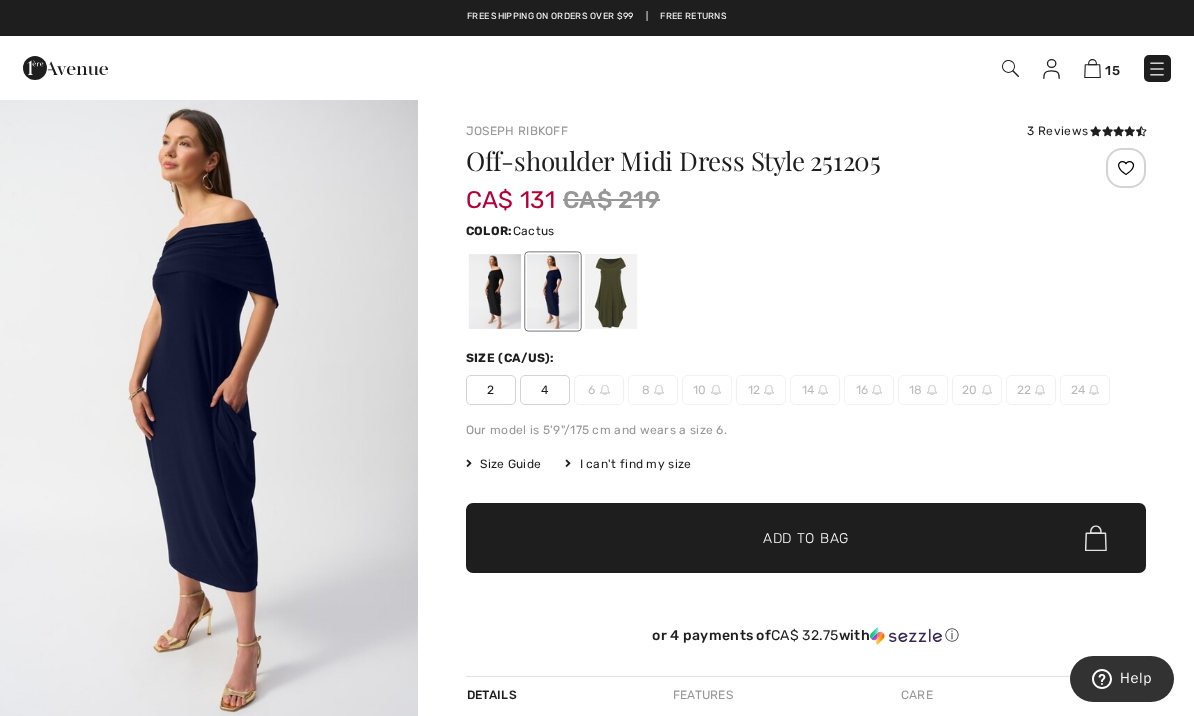 click at bounding box center (611, 291) 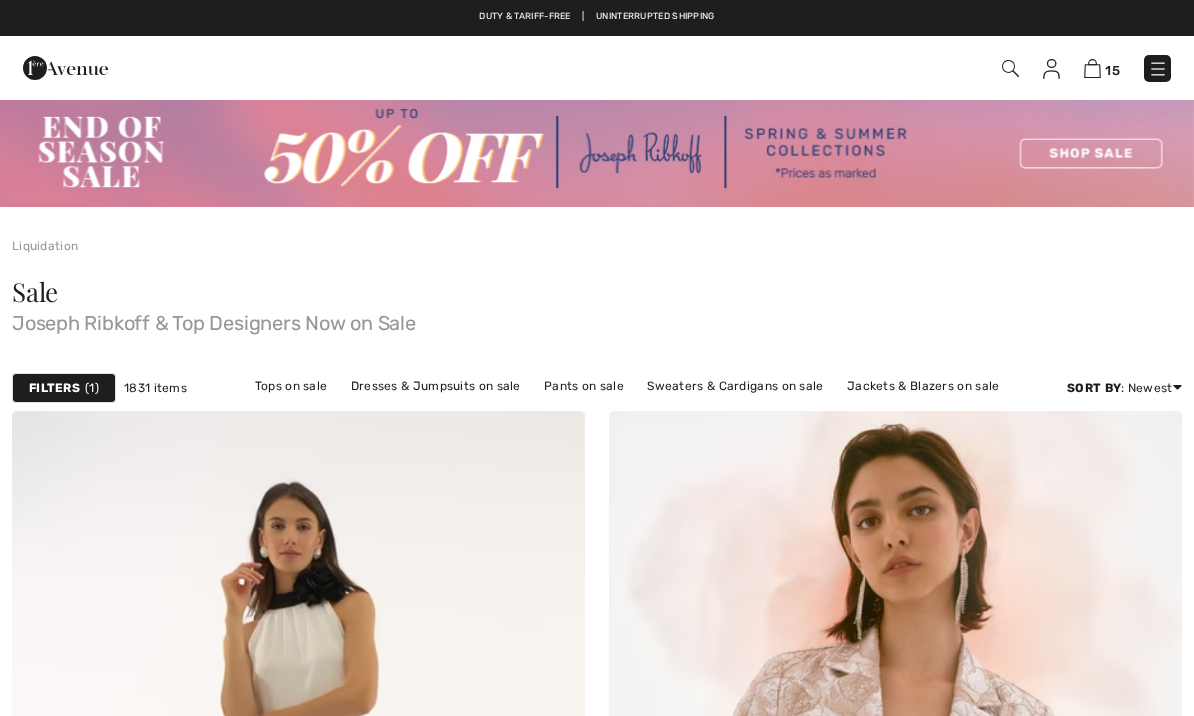 scroll, scrollTop: 7734, scrollLeft: 0, axis: vertical 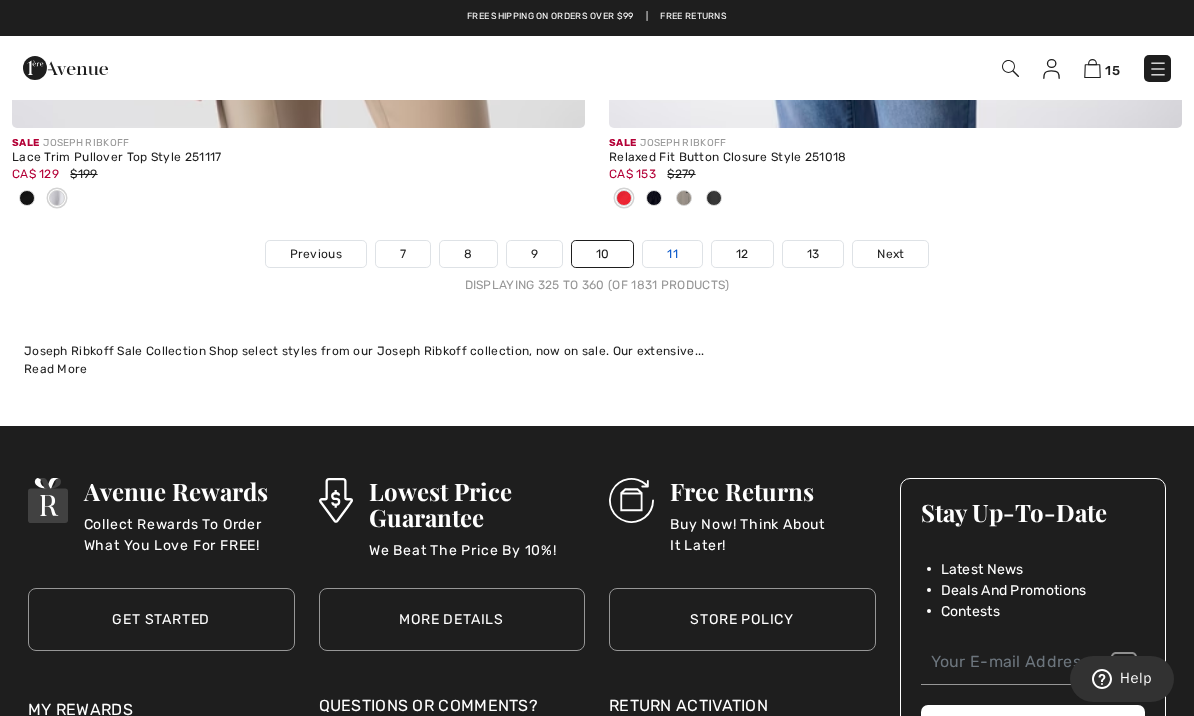 click on "11" at bounding box center [672, 254] 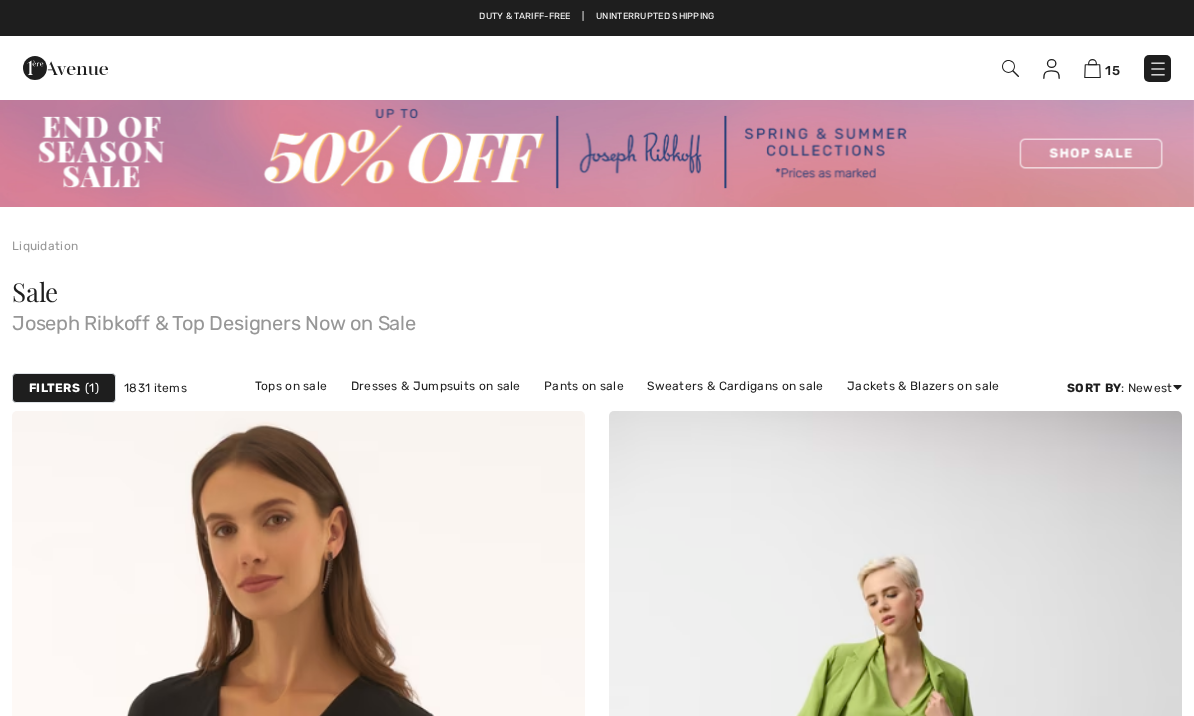 scroll, scrollTop: 0, scrollLeft: 0, axis: both 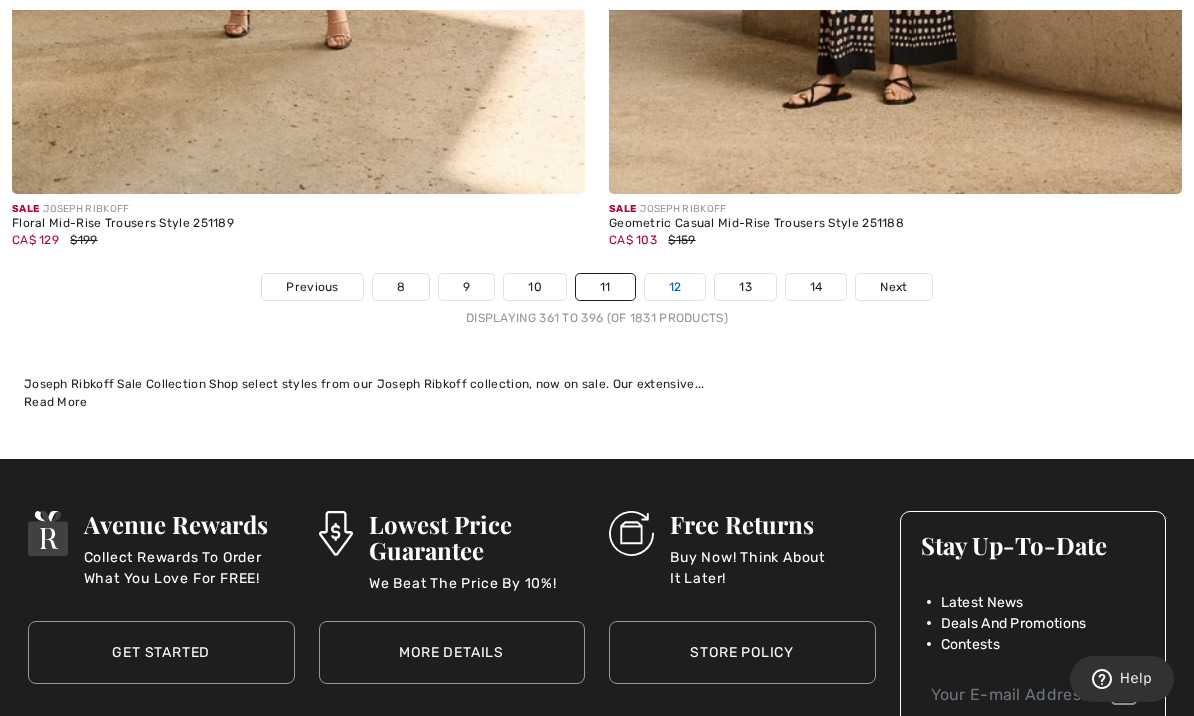 click on "12" at bounding box center (675, 287) 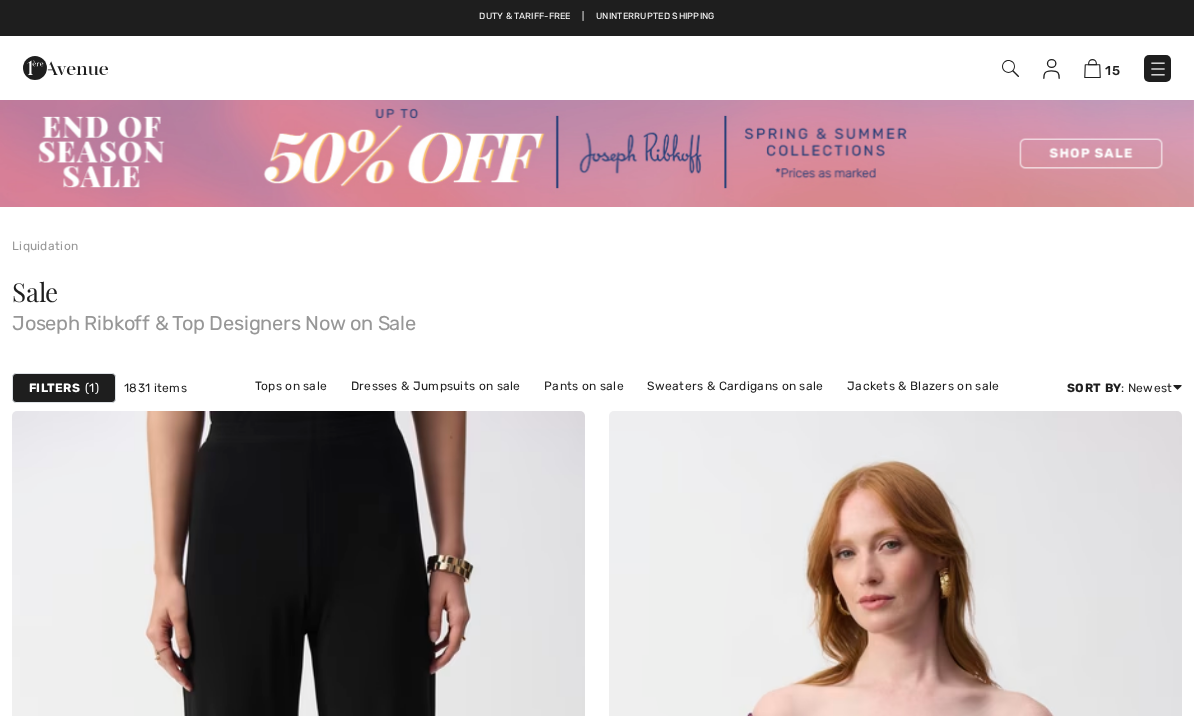 checkbox on "true" 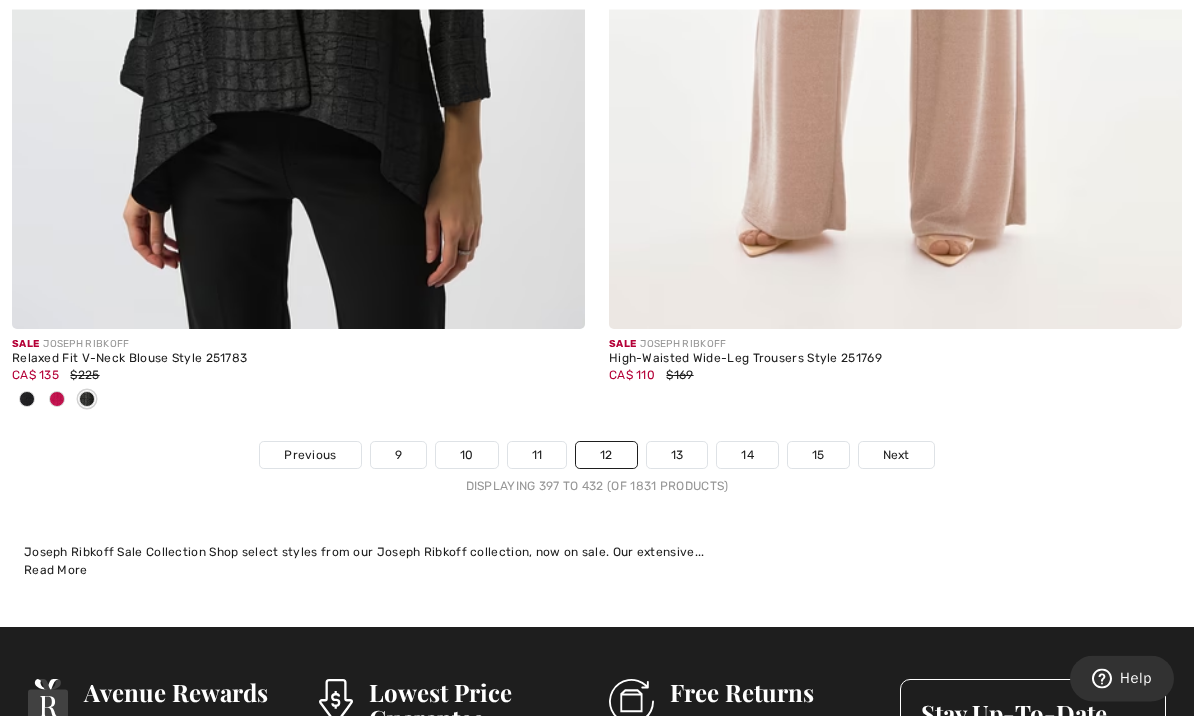scroll, scrollTop: 17471, scrollLeft: 0, axis: vertical 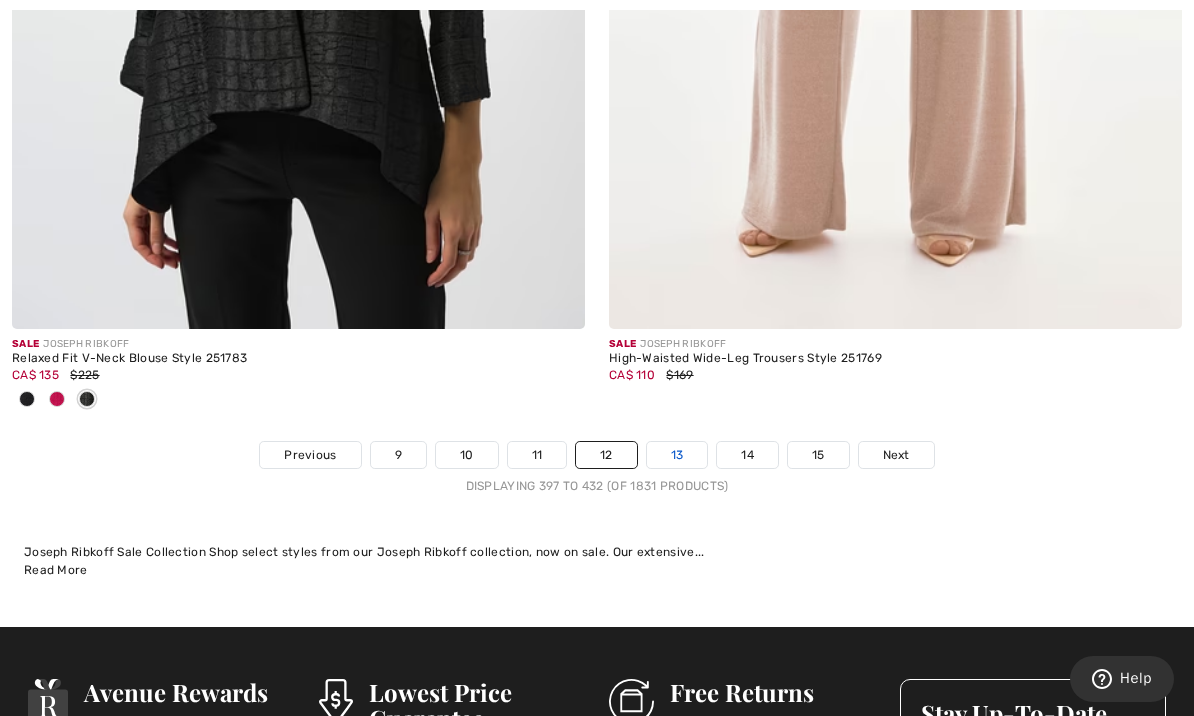 click on "13" at bounding box center (677, 455) 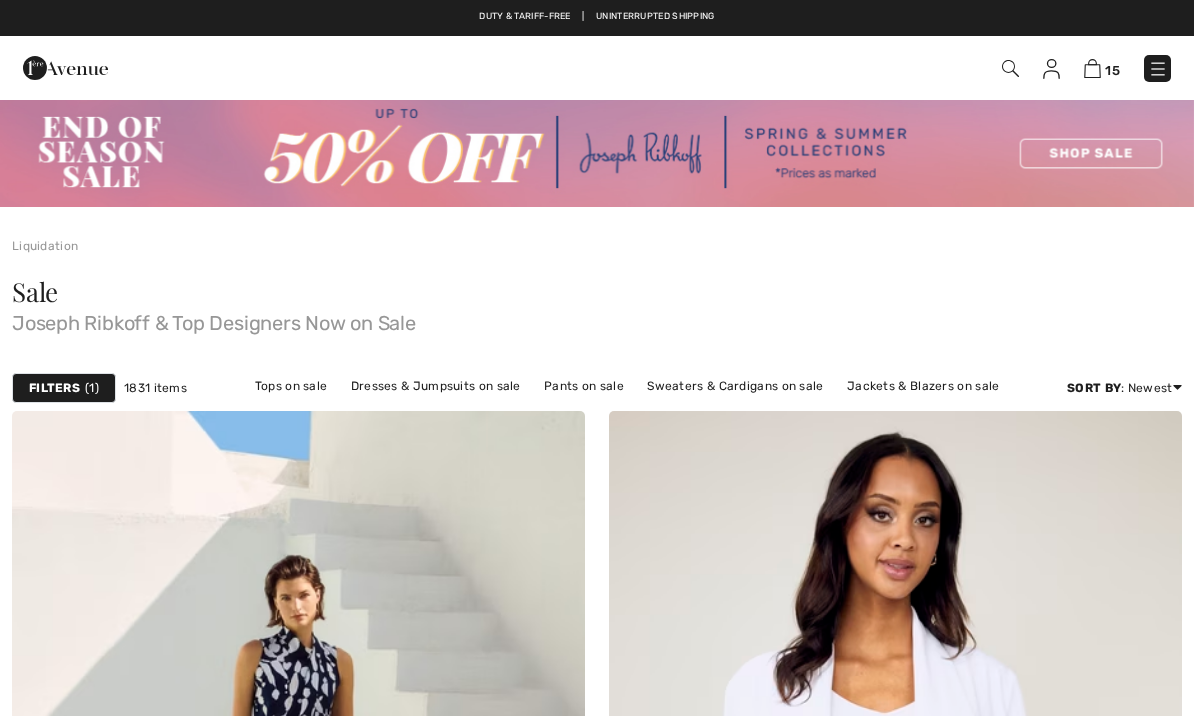 scroll, scrollTop: 0, scrollLeft: 0, axis: both 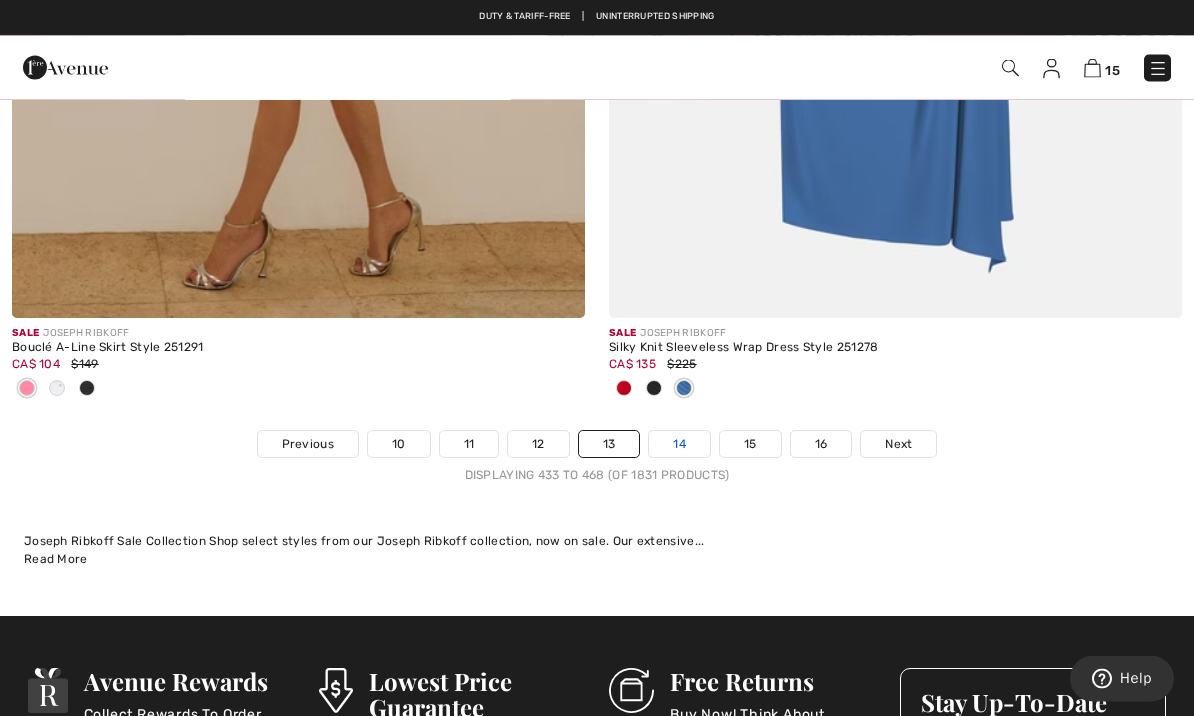 click on "14" at bounding box center (679, 445) 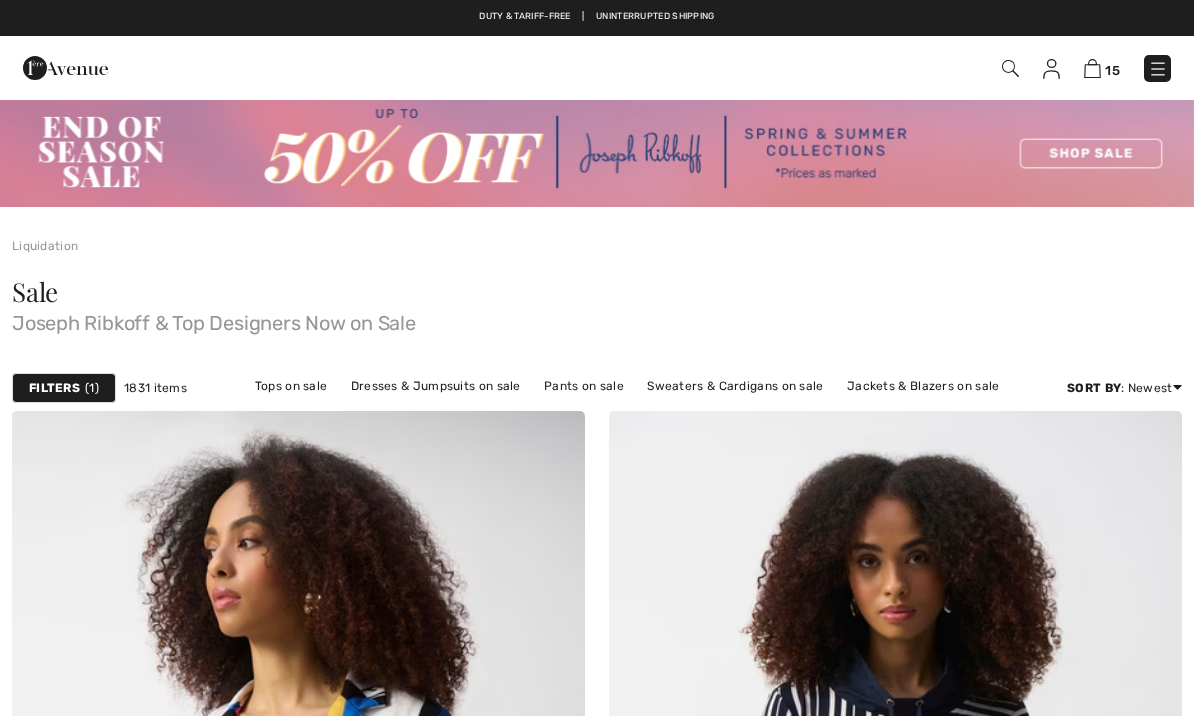 scroll, scrollTop: 0, scrollLeft: 0, axis: both 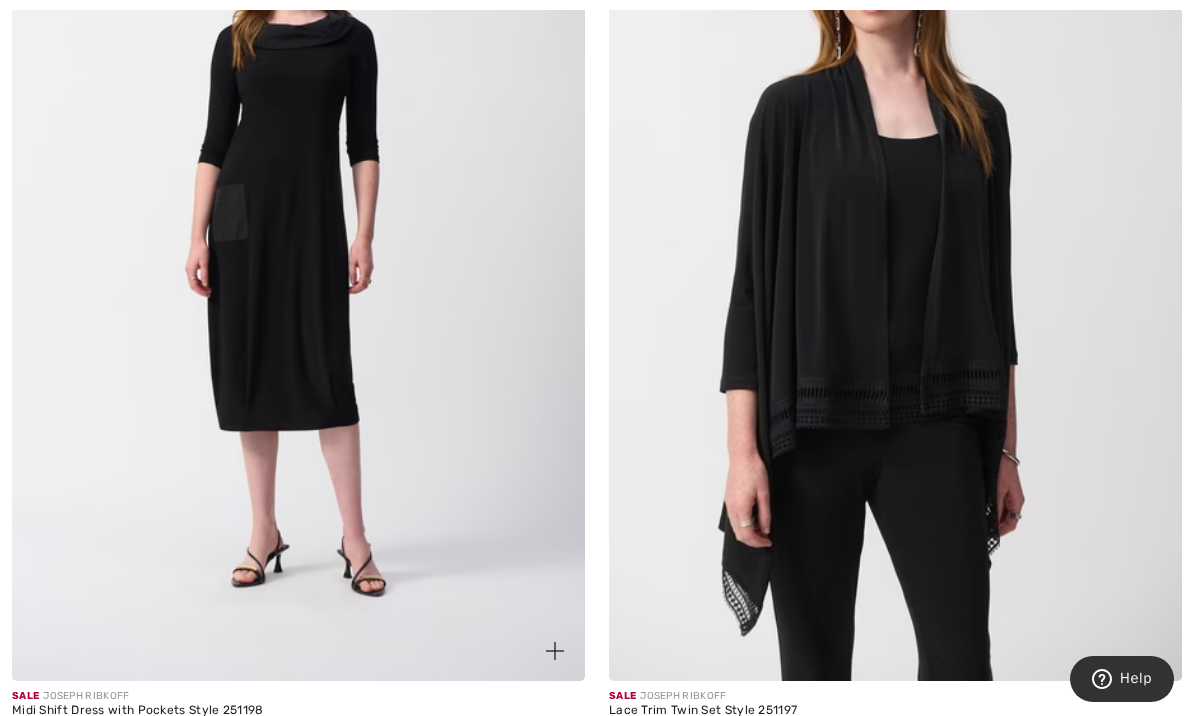 click at bounding box center [57, 751] 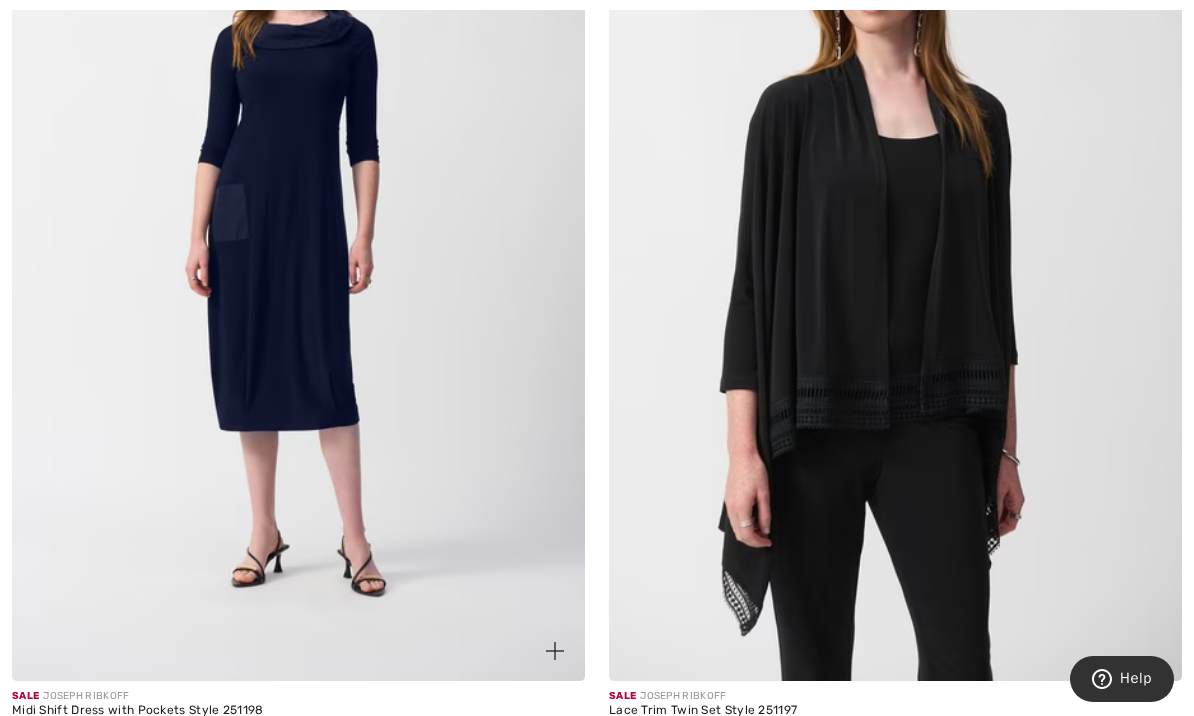 click at bounding box center [57, 751] 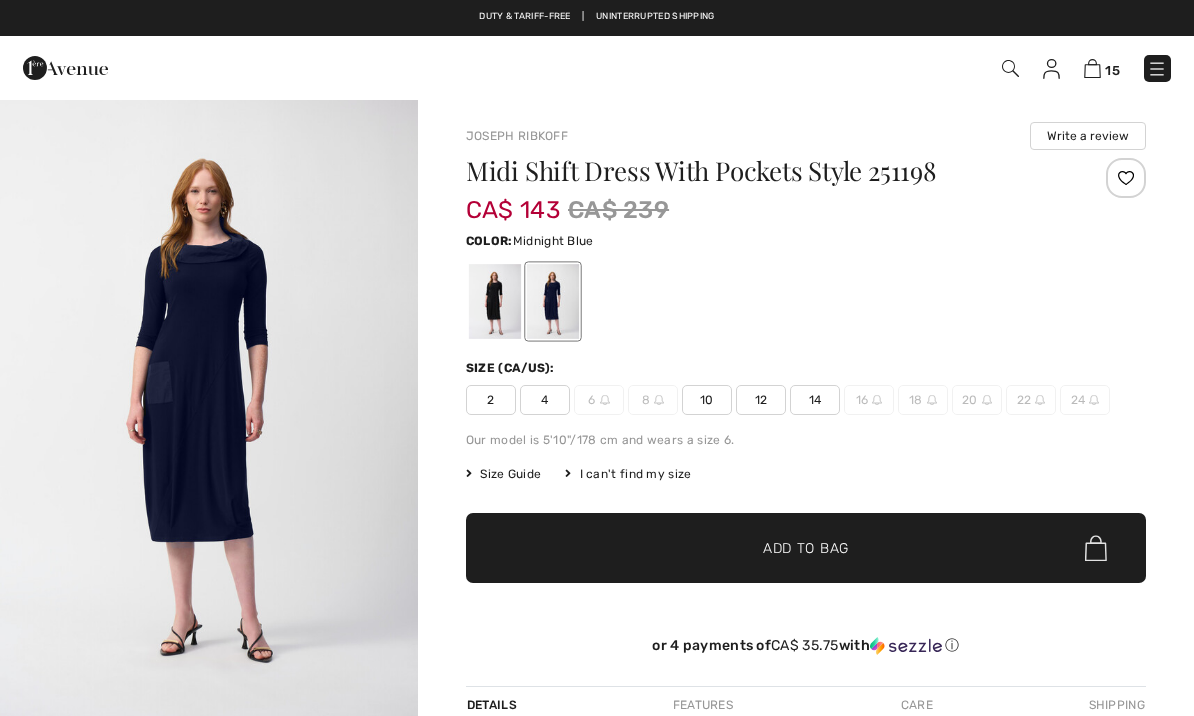 scroll, scrollTop: 0, scrollLeft: 0, axis: both 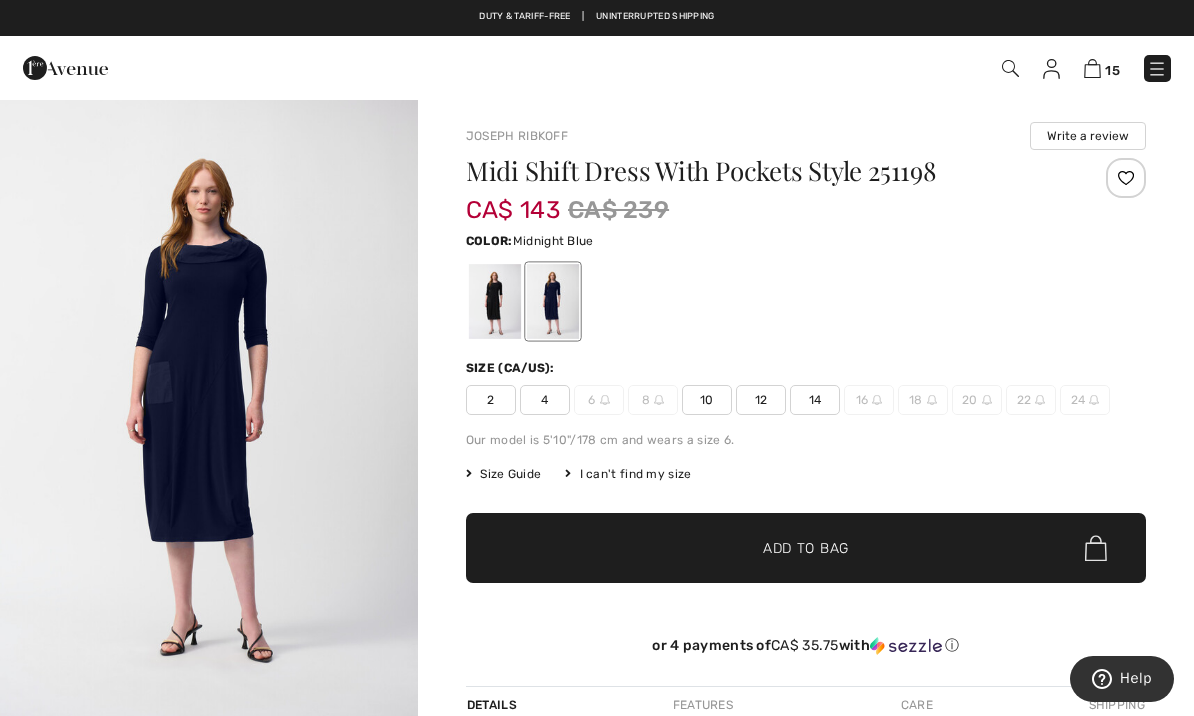 click at bounding box center (495, 301) 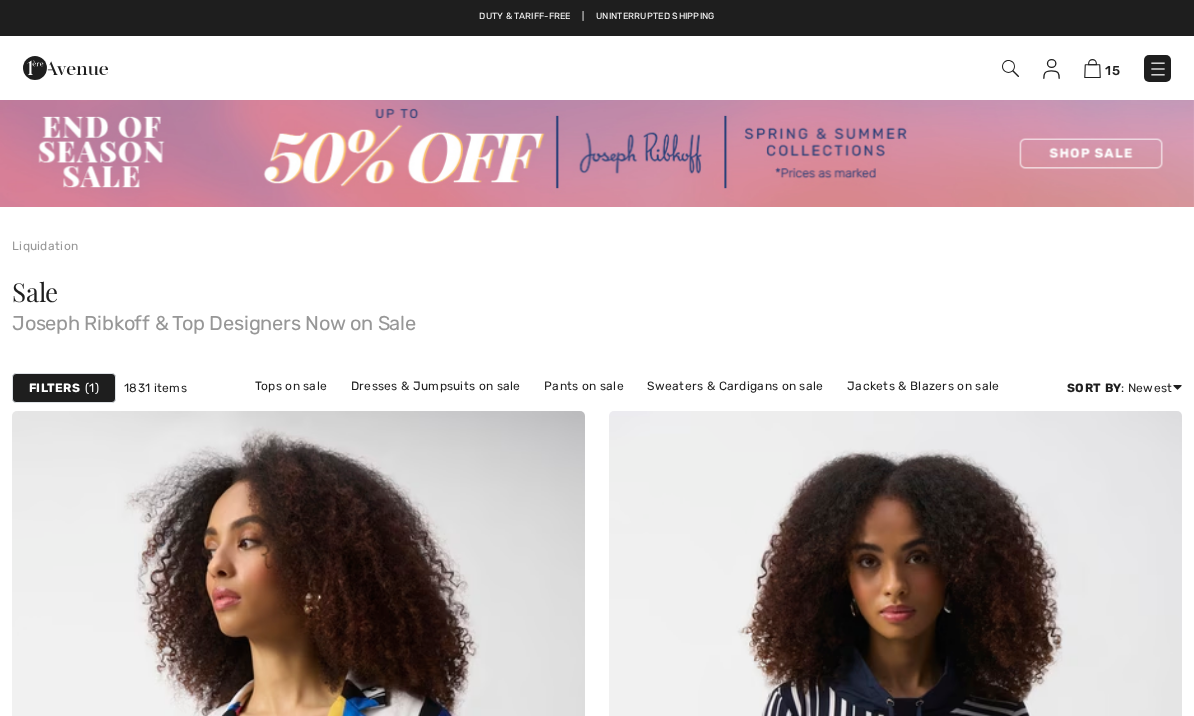 checkbox on "true" 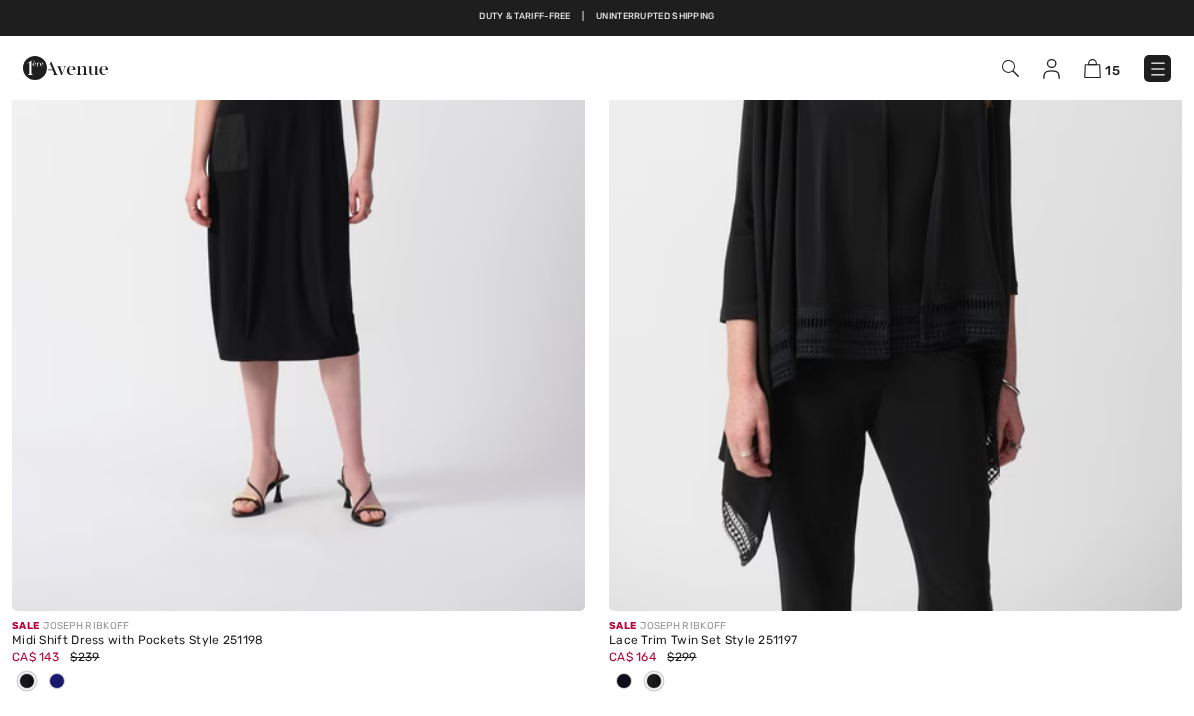 scroll, scrollTop: 0, scrollLeft: 0, axis: both 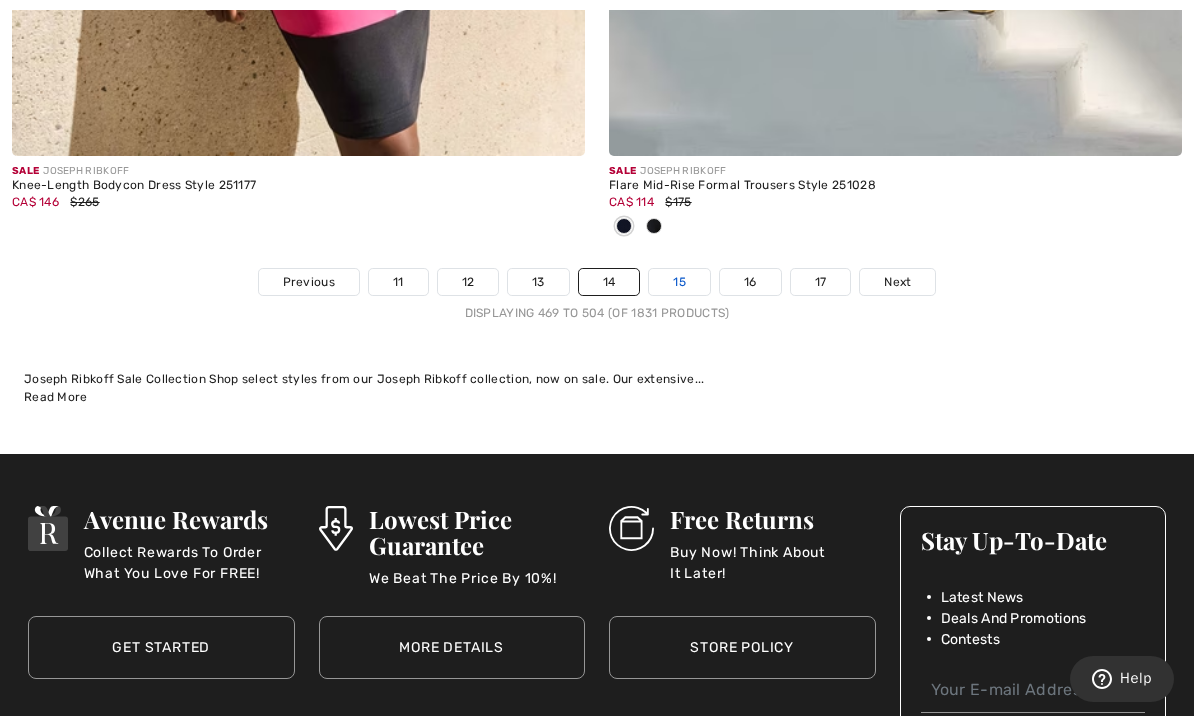 click on "15" at bounding box center (679, 282) 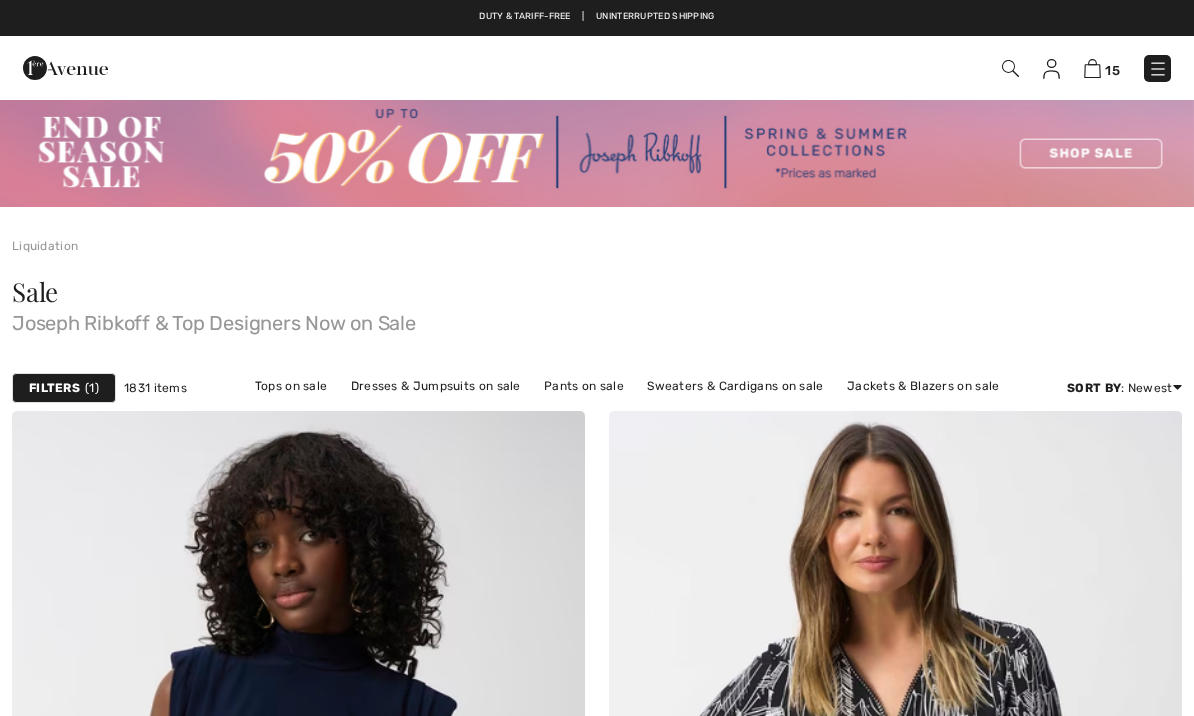 checkbox on "true" 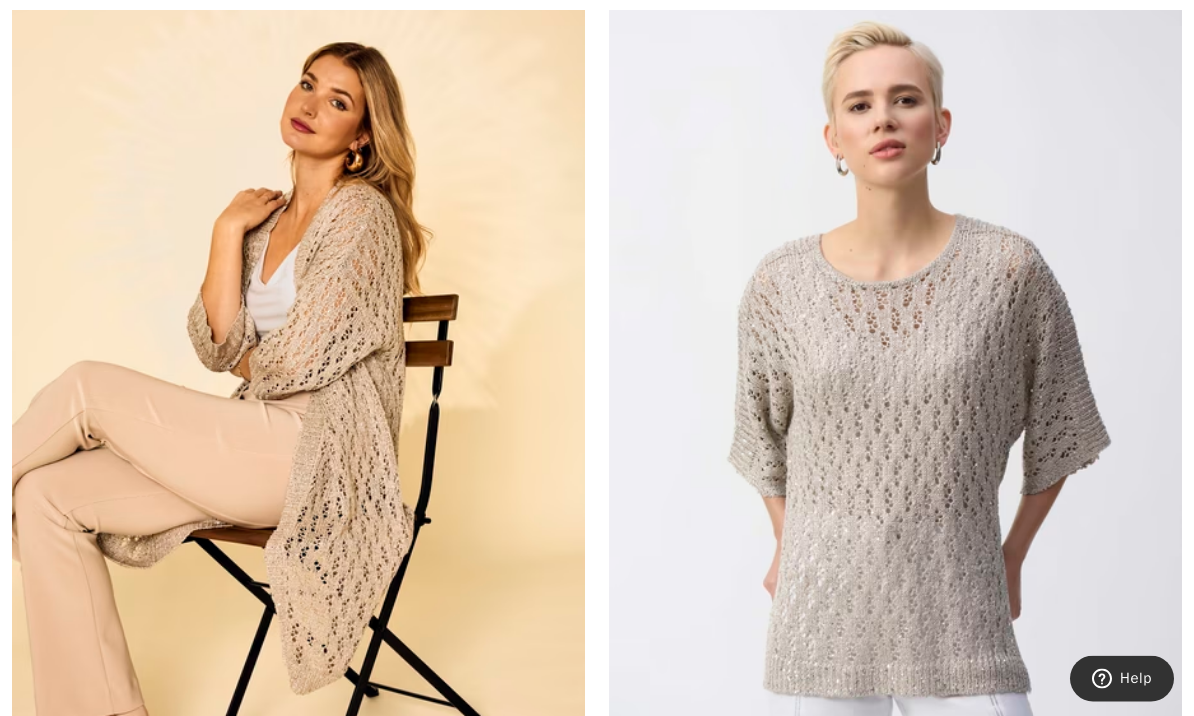 scroll, scrollTop: 15120, scrollLeft: 0, axis: vertical 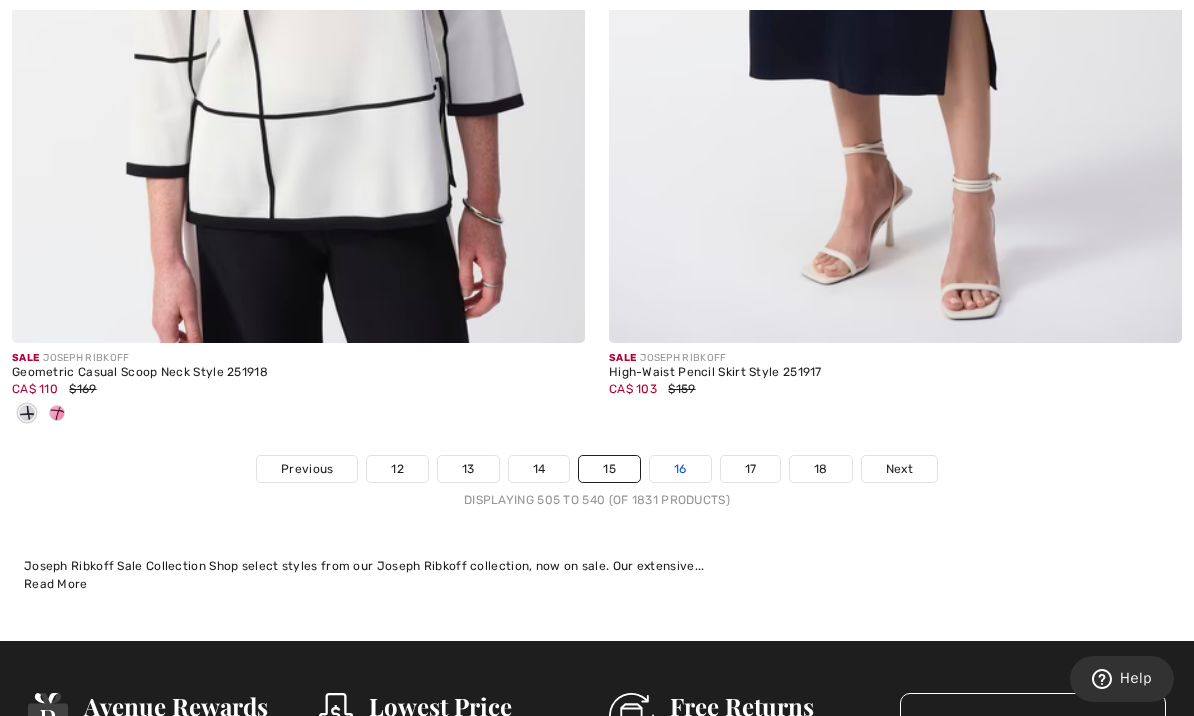 click on "16" at bounding box center (680, 469) 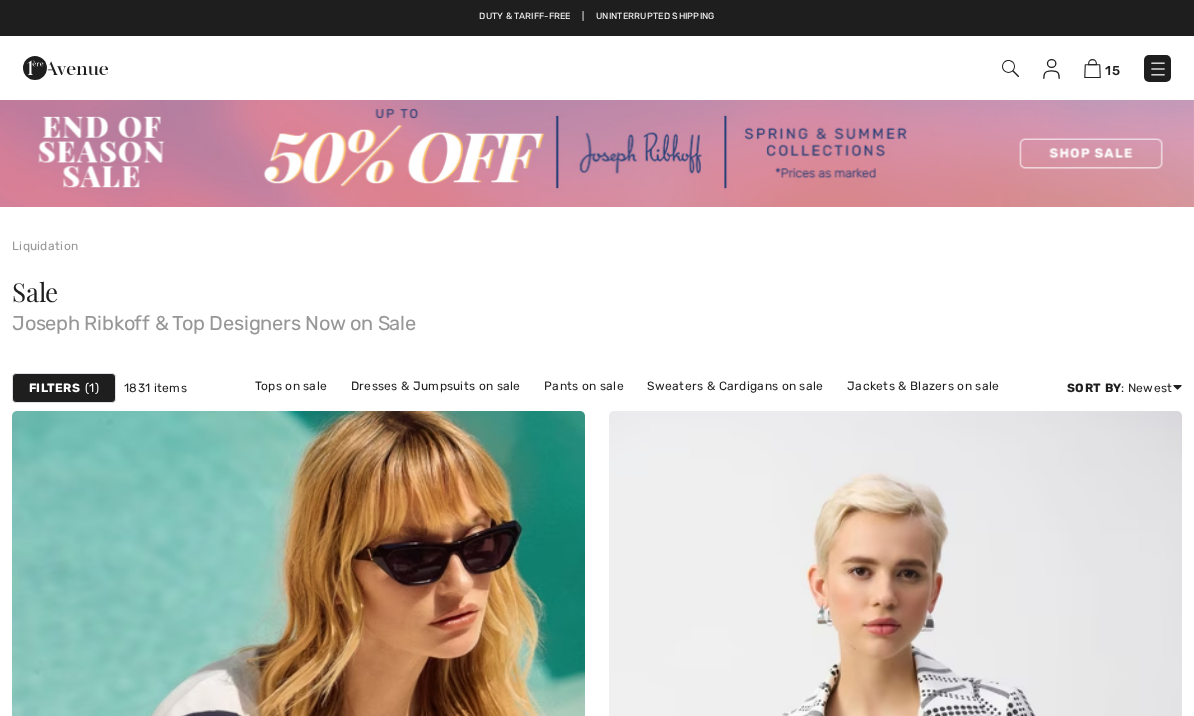 scroll, scrollTop: 0, scrollLeft: 0, axis: both 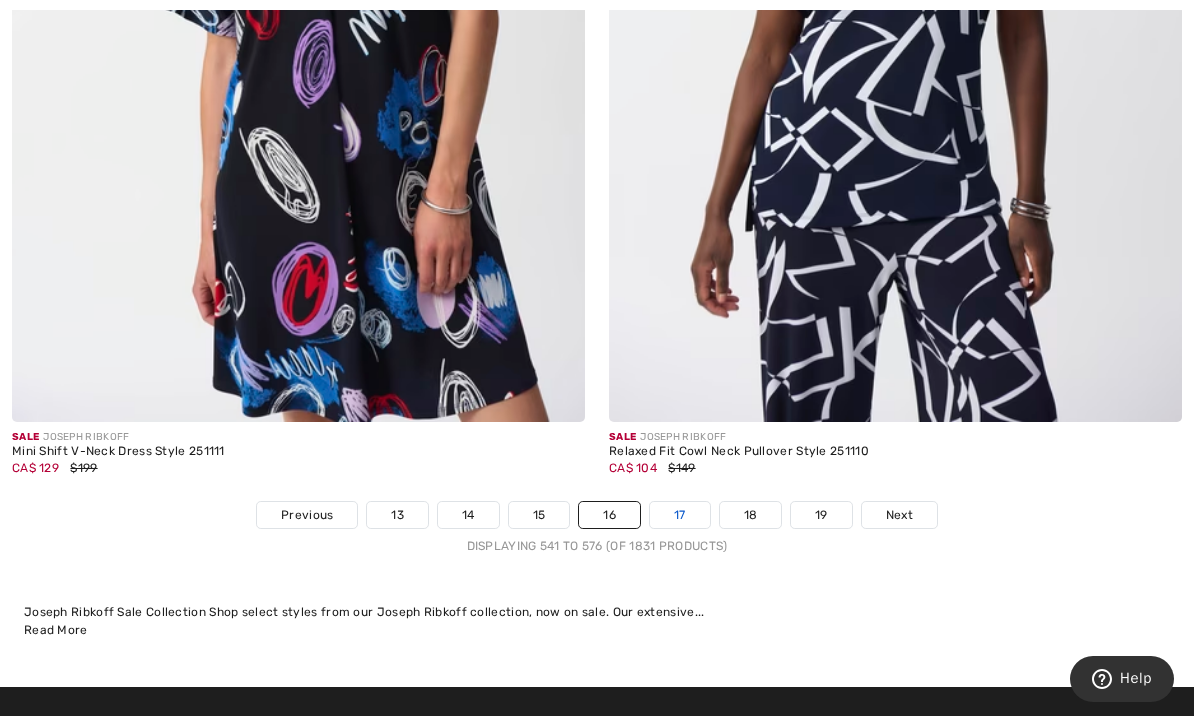 click on "17" at bounding box center [680, 515] 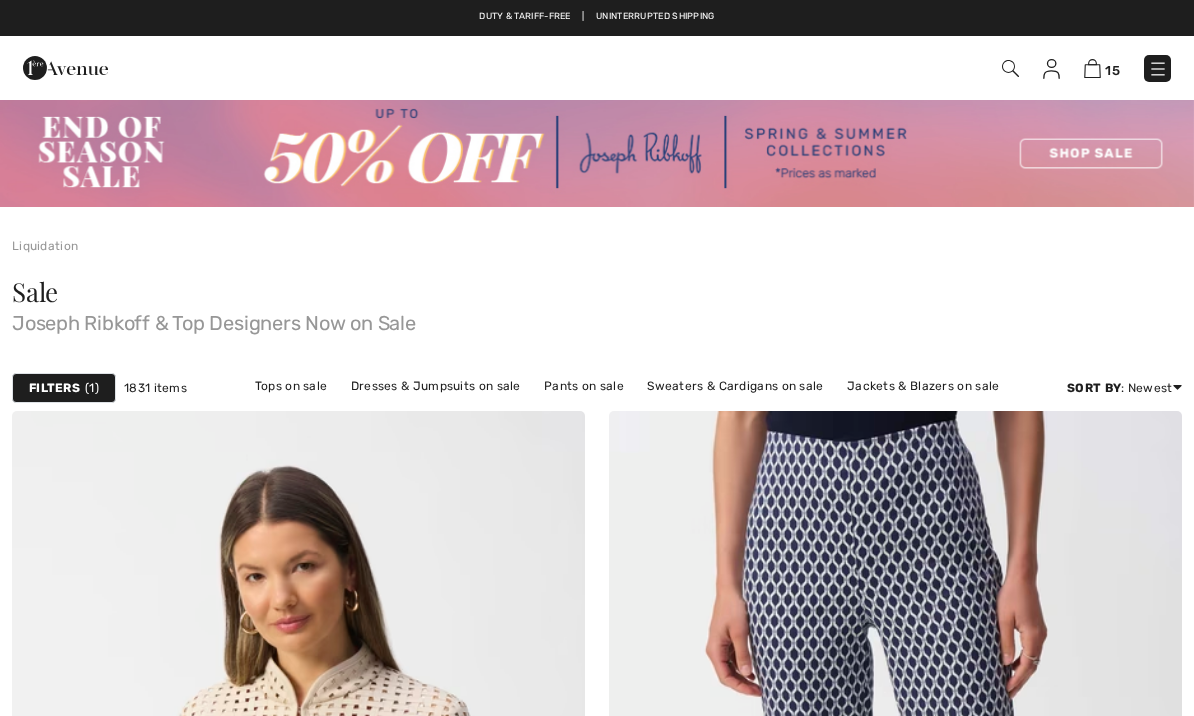 scroll, scrollTop: 81, scrollLeft: 0, axis: vertical 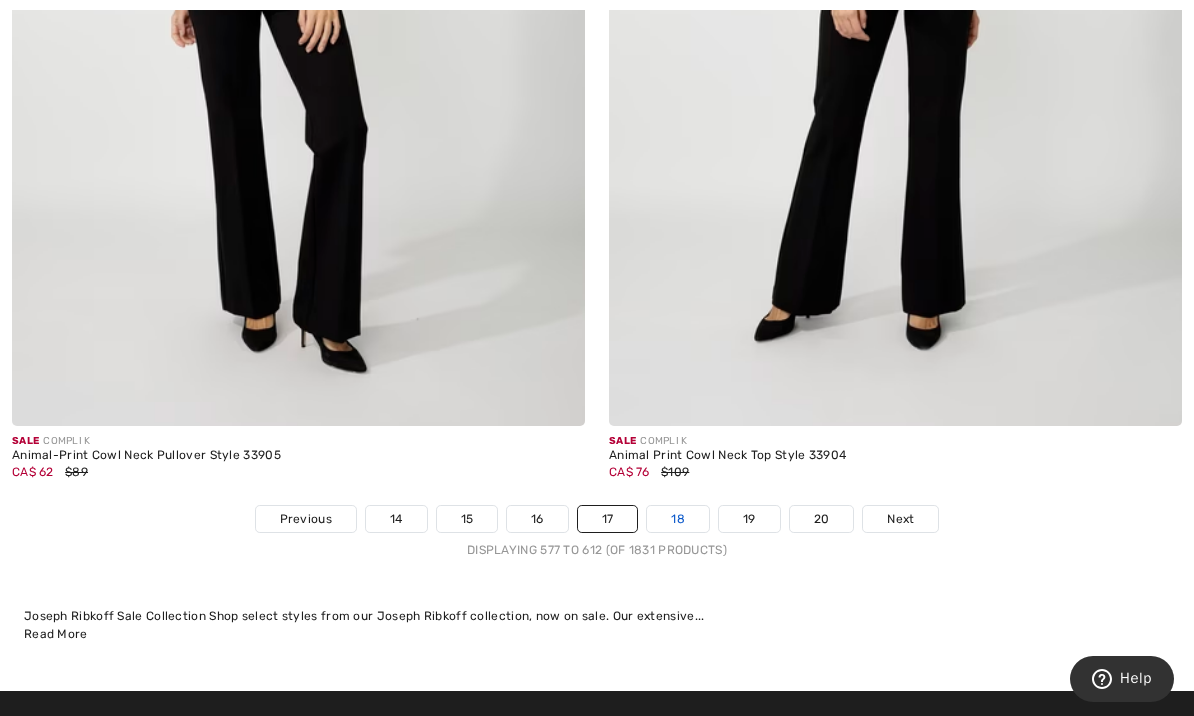 click on "18" at bounding box center (678, 519) 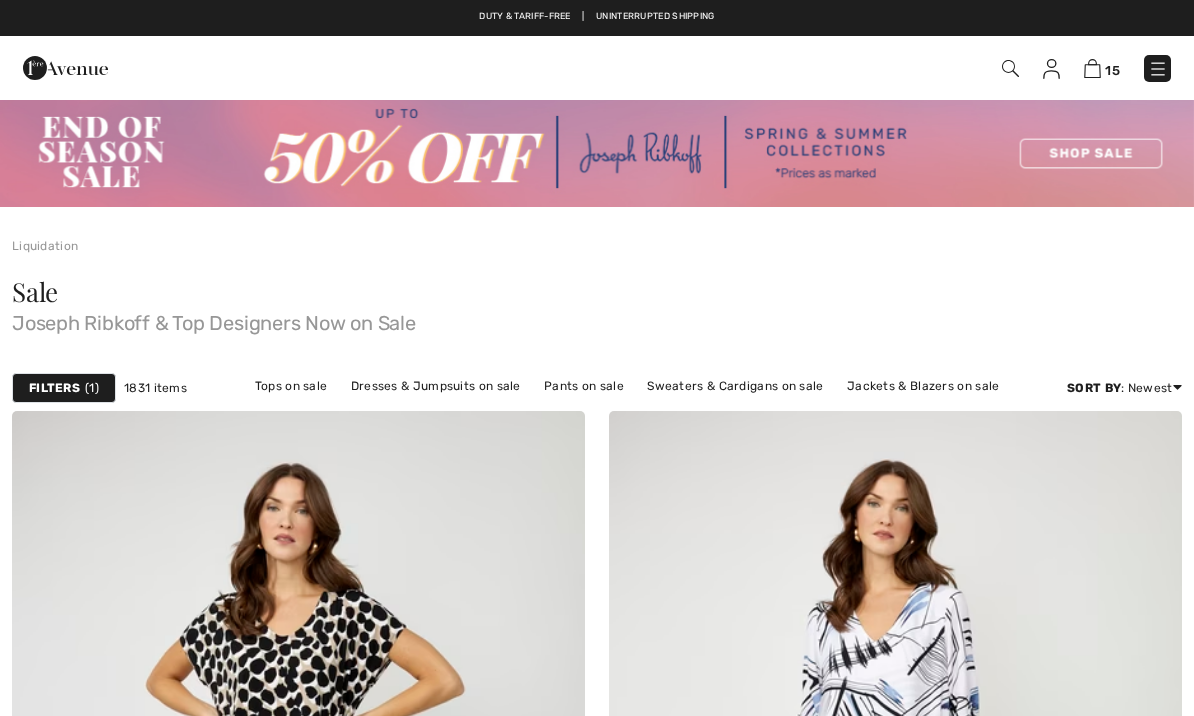 scroll, scrollTop: 1, scrollLeft: 0, axis: vertical 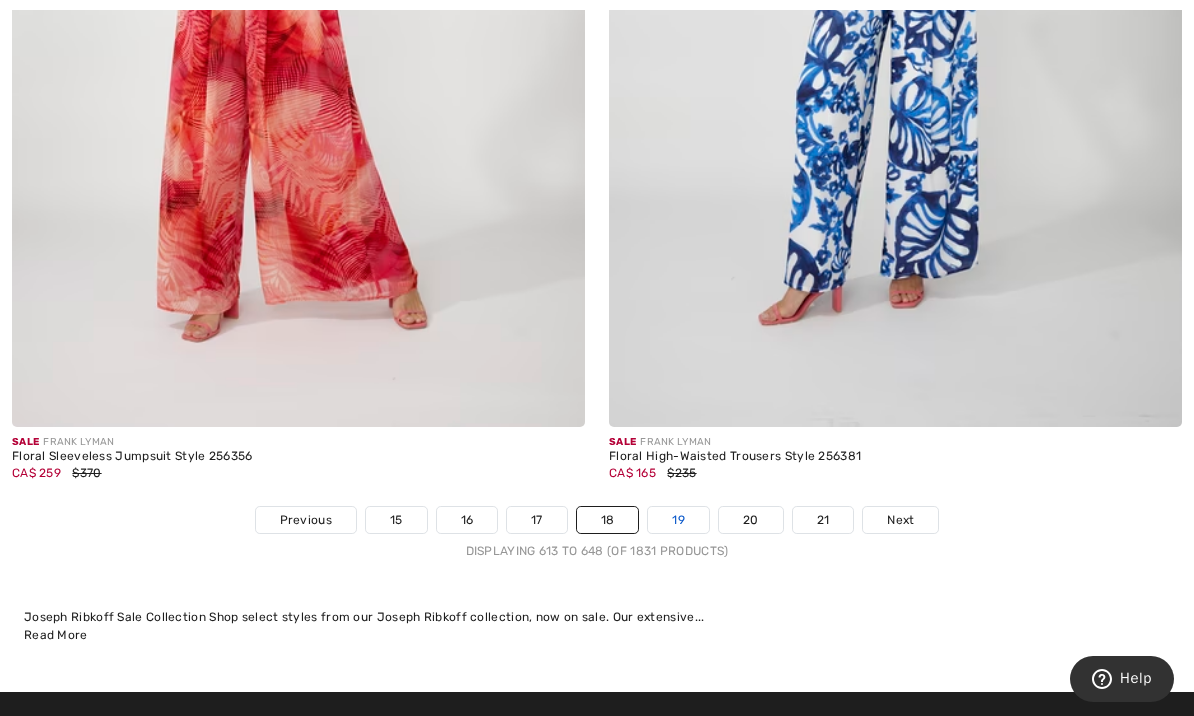 click on "19" at bounding box center (678, 520) 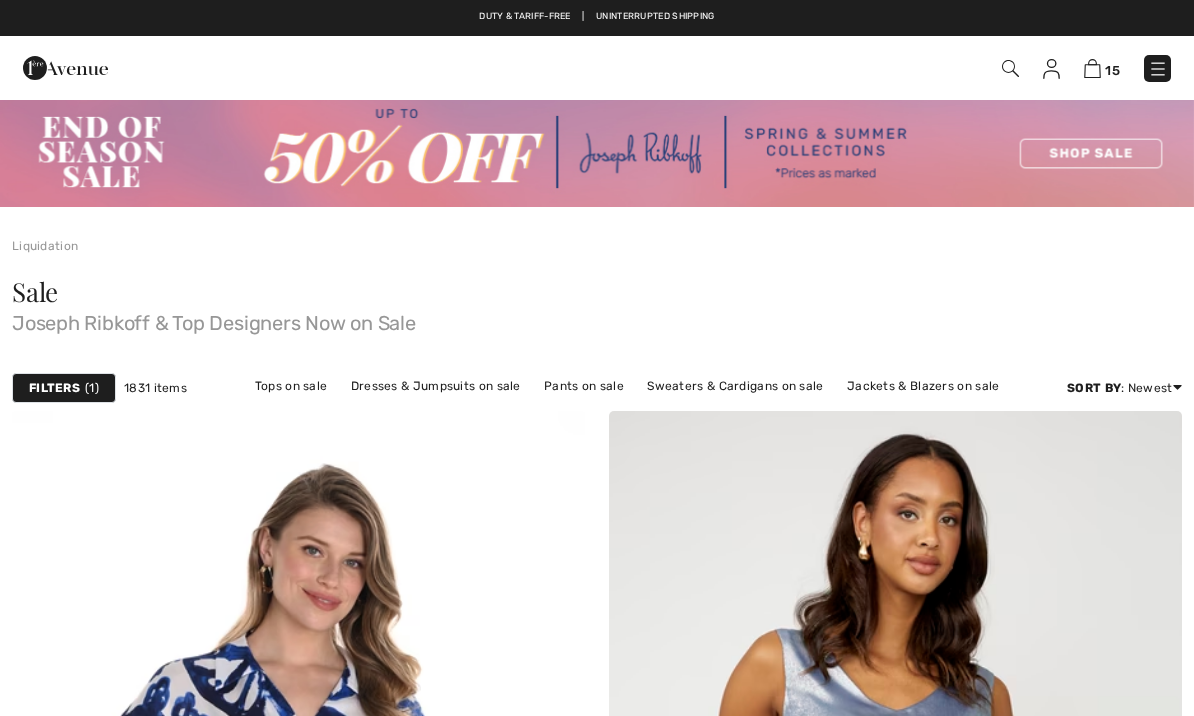 scroll, scrollTop: 0, scrollLeft: 0, axis: both 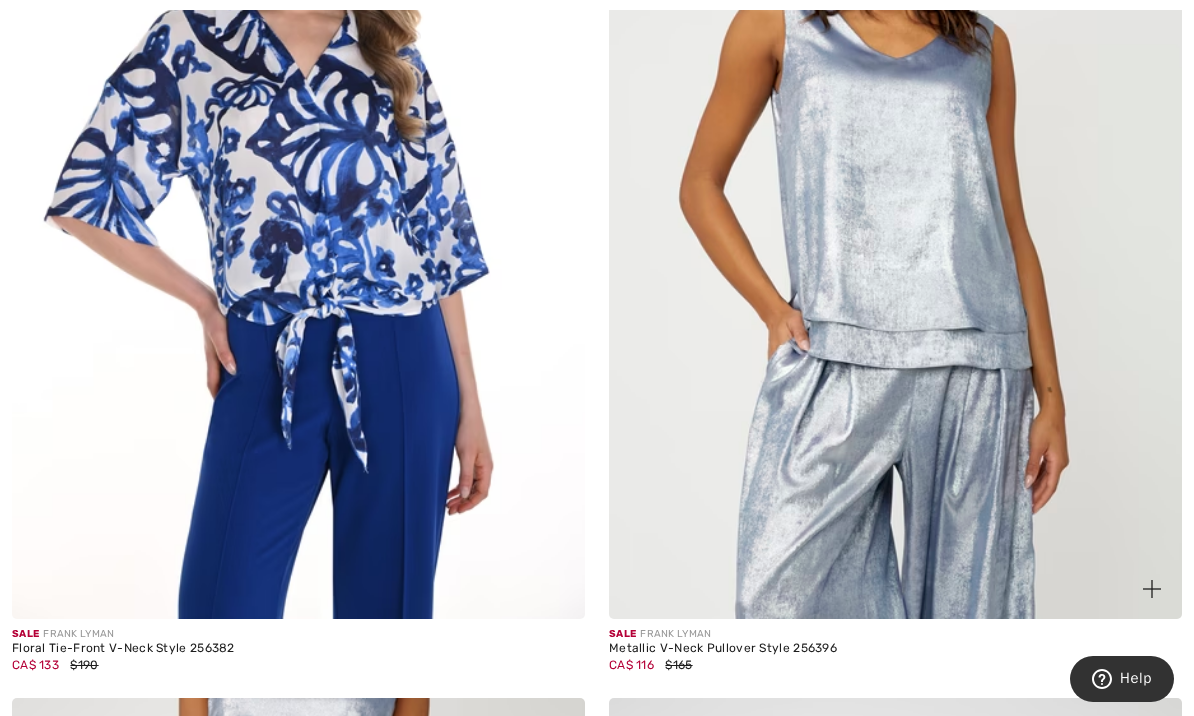 click at bounding box center [895, 189] 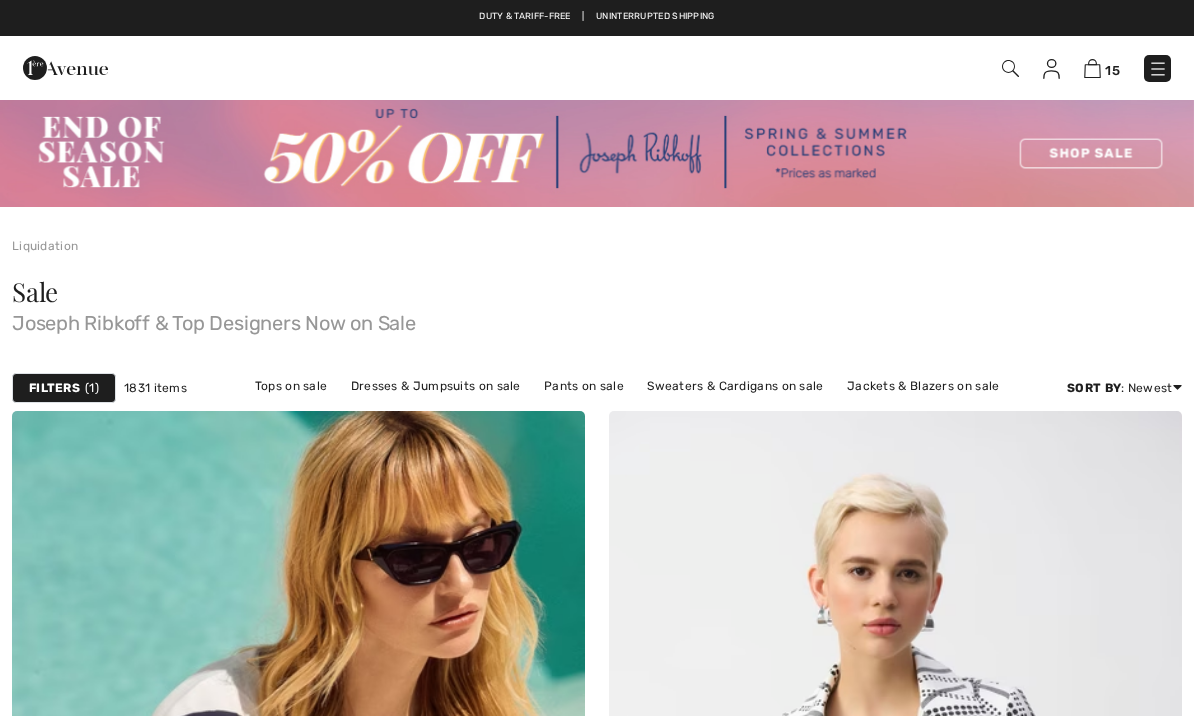 checkbox on "true" 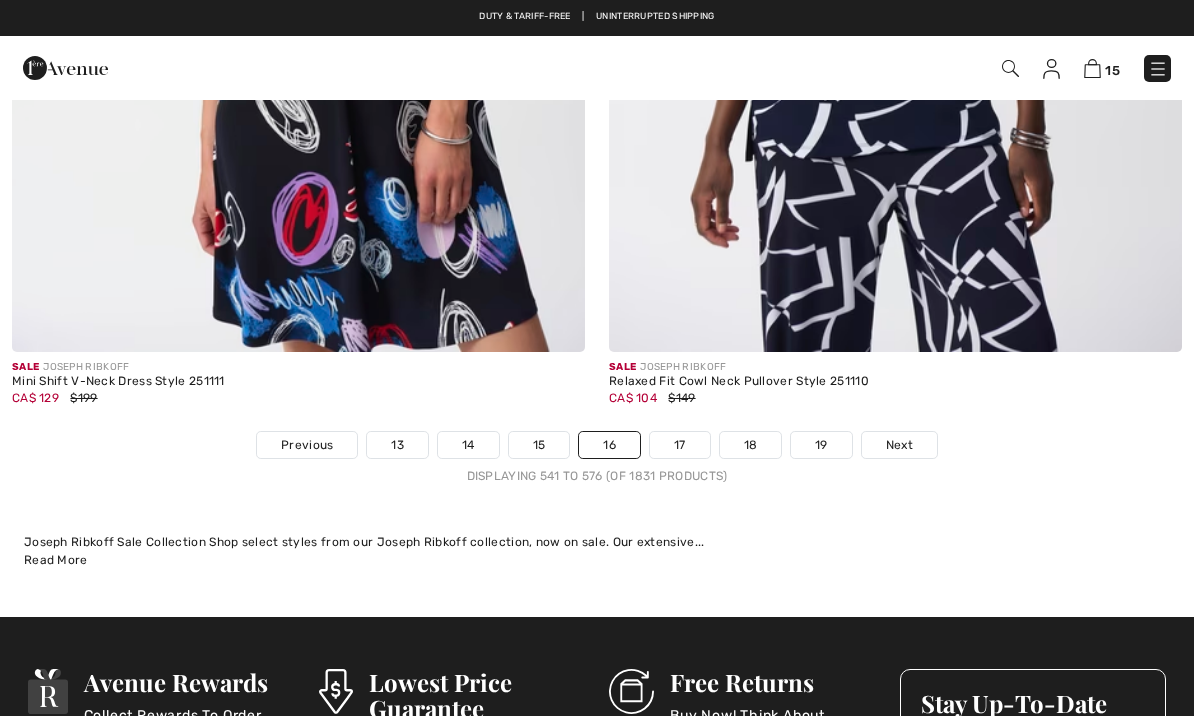 scroll, scrollTop: 0, scrollLeft: 0, axis: both 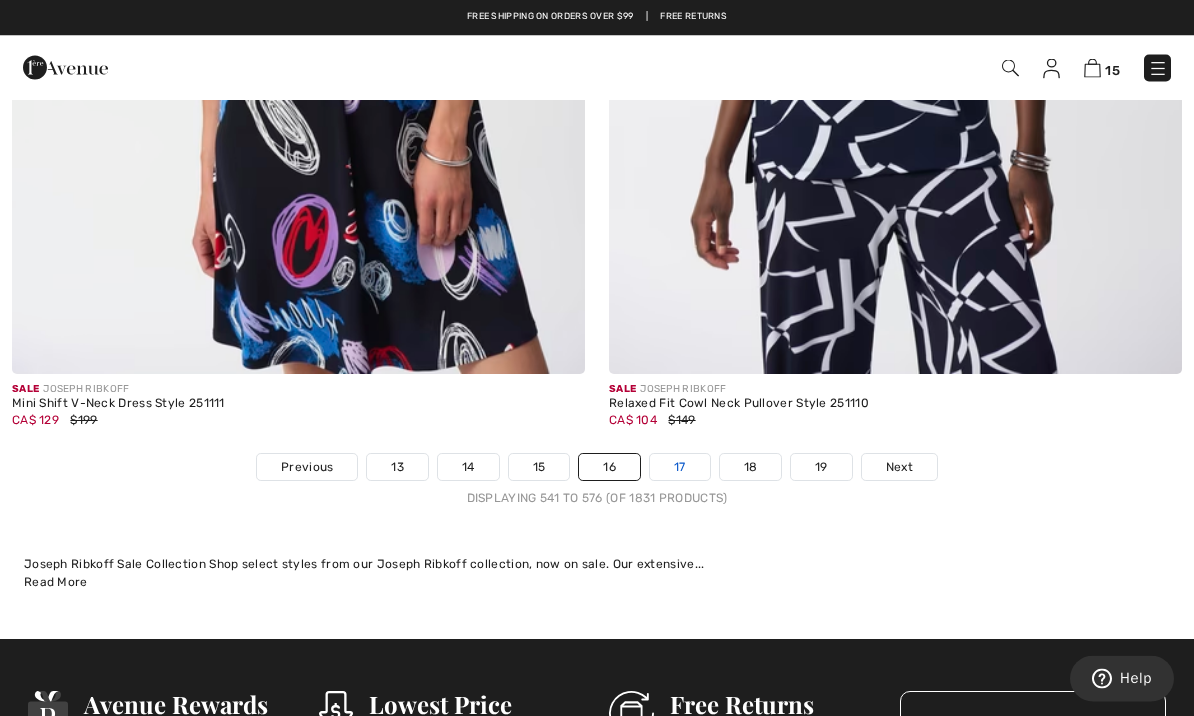 click on "17" at bounding box center [680, 468] 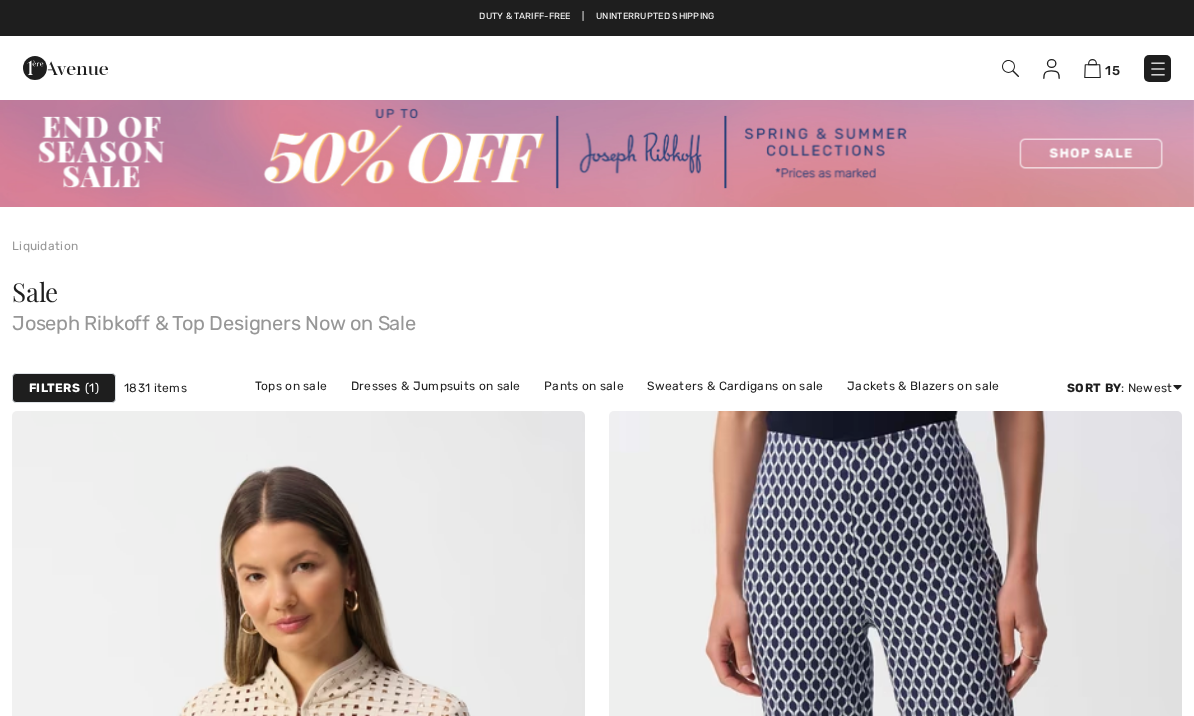 scroll, scrollTop: 0, scrollLeft: 0, axis: both 